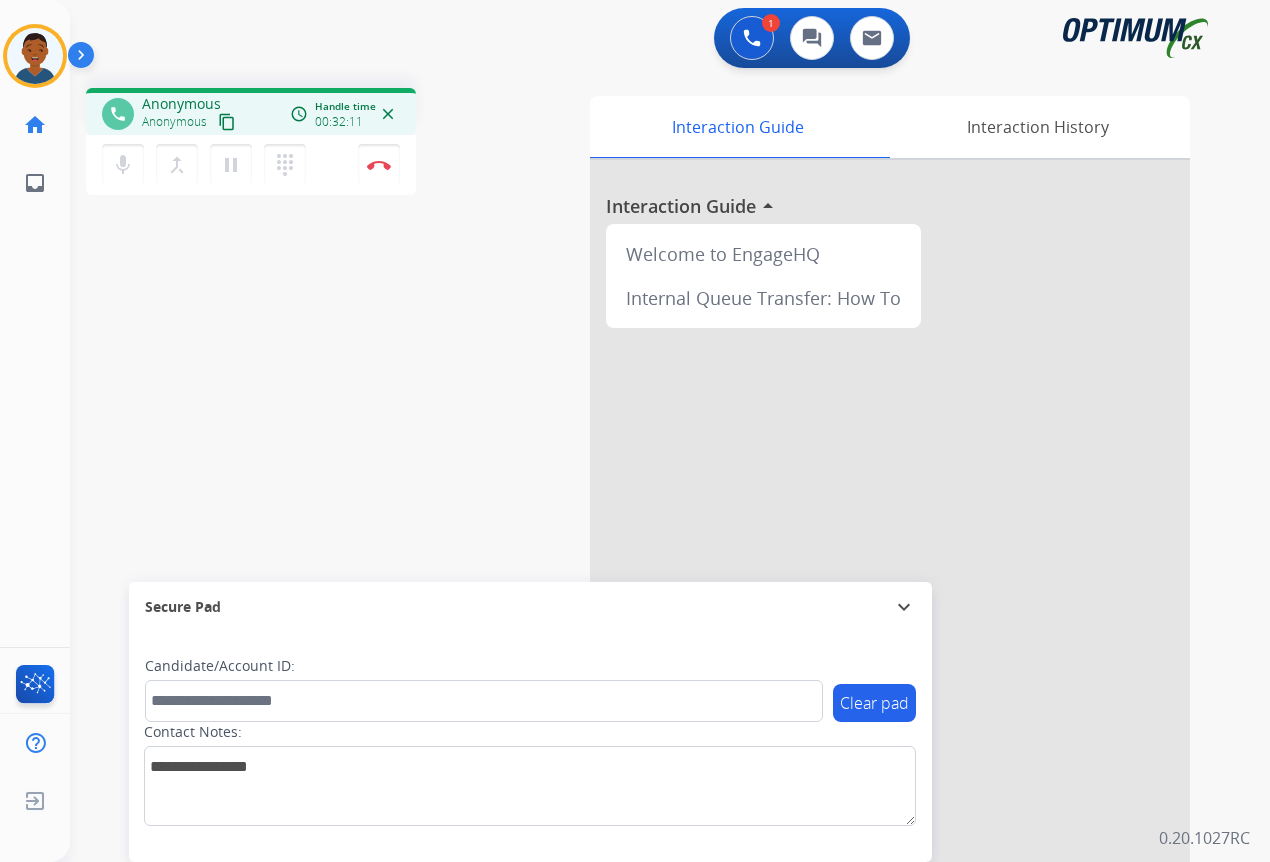 scroll, scrollTop: 0, scrollLeft: 0, axis: both 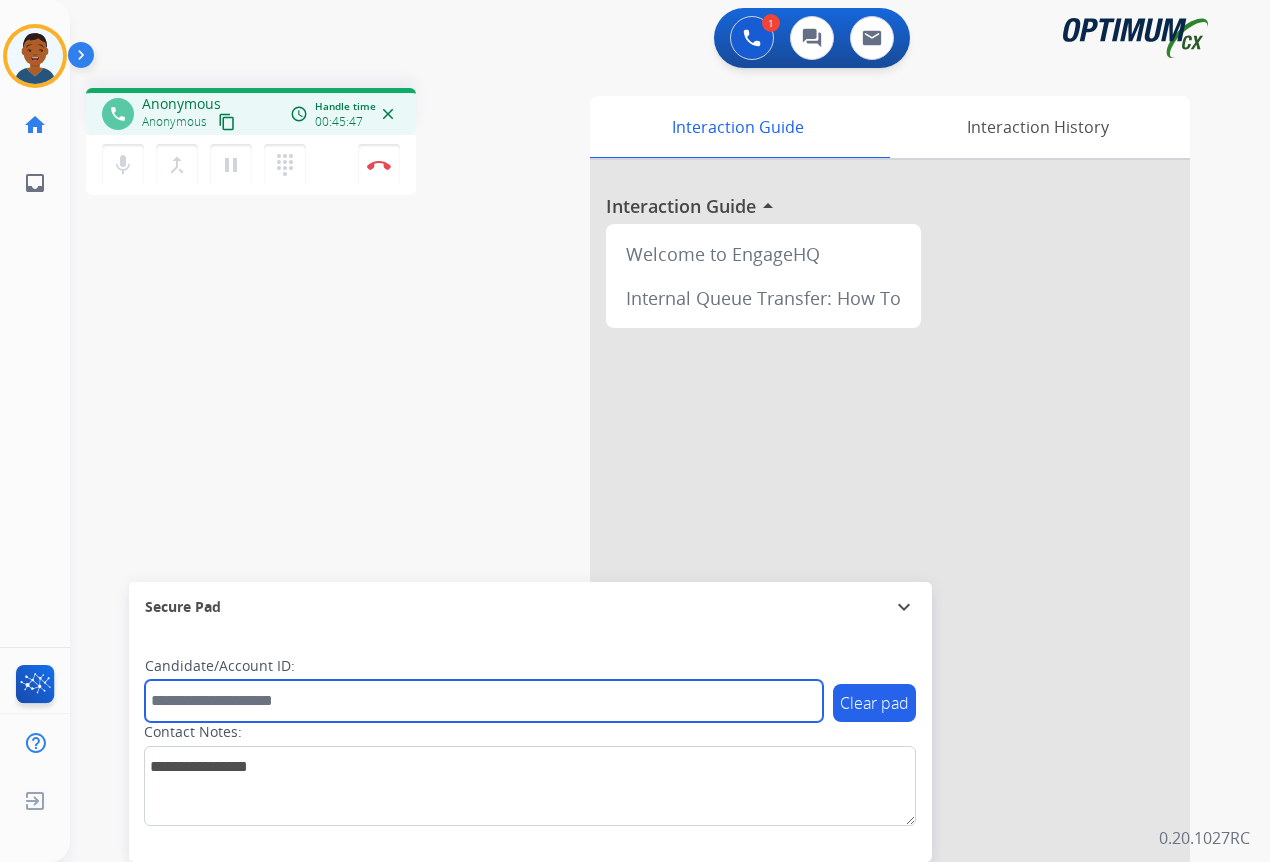 click at bounding box center (484, 701) 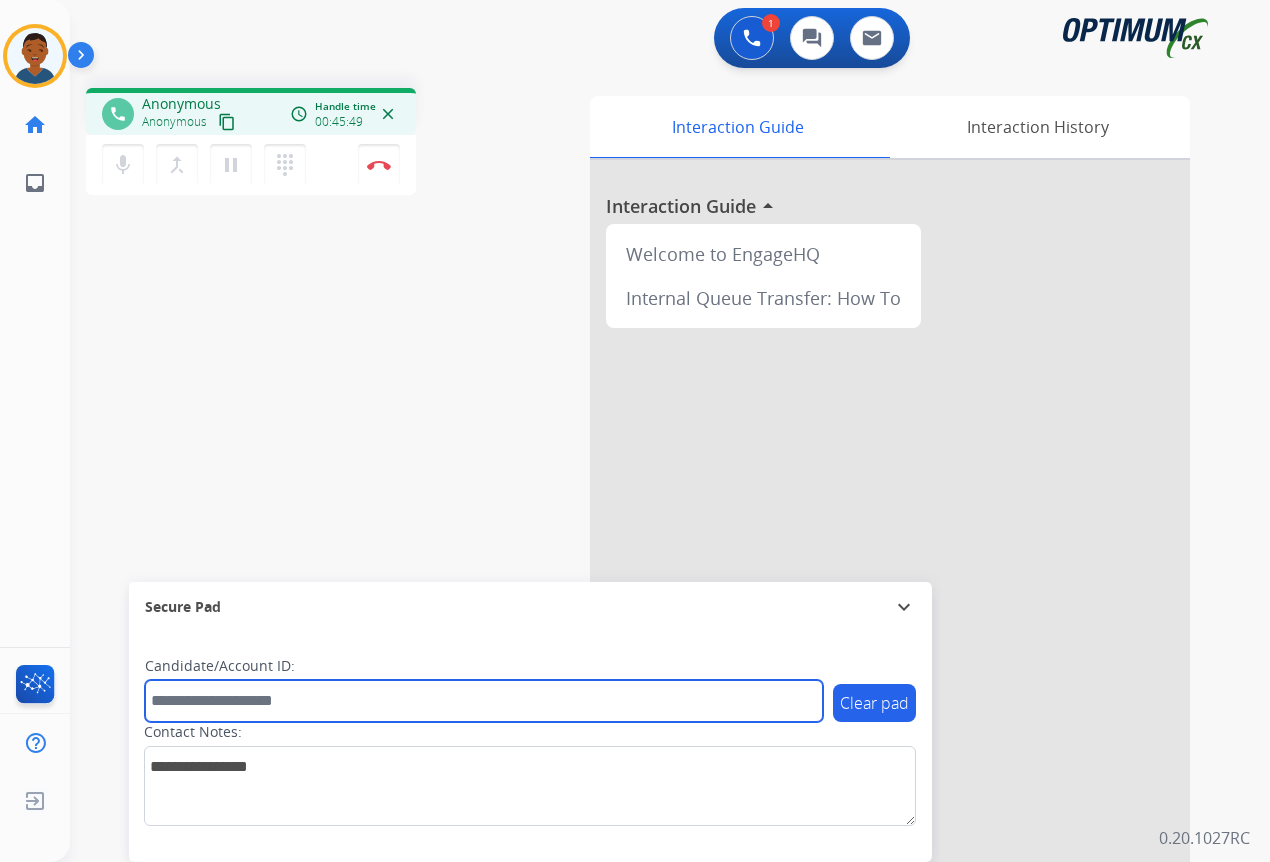 paste on "*******" 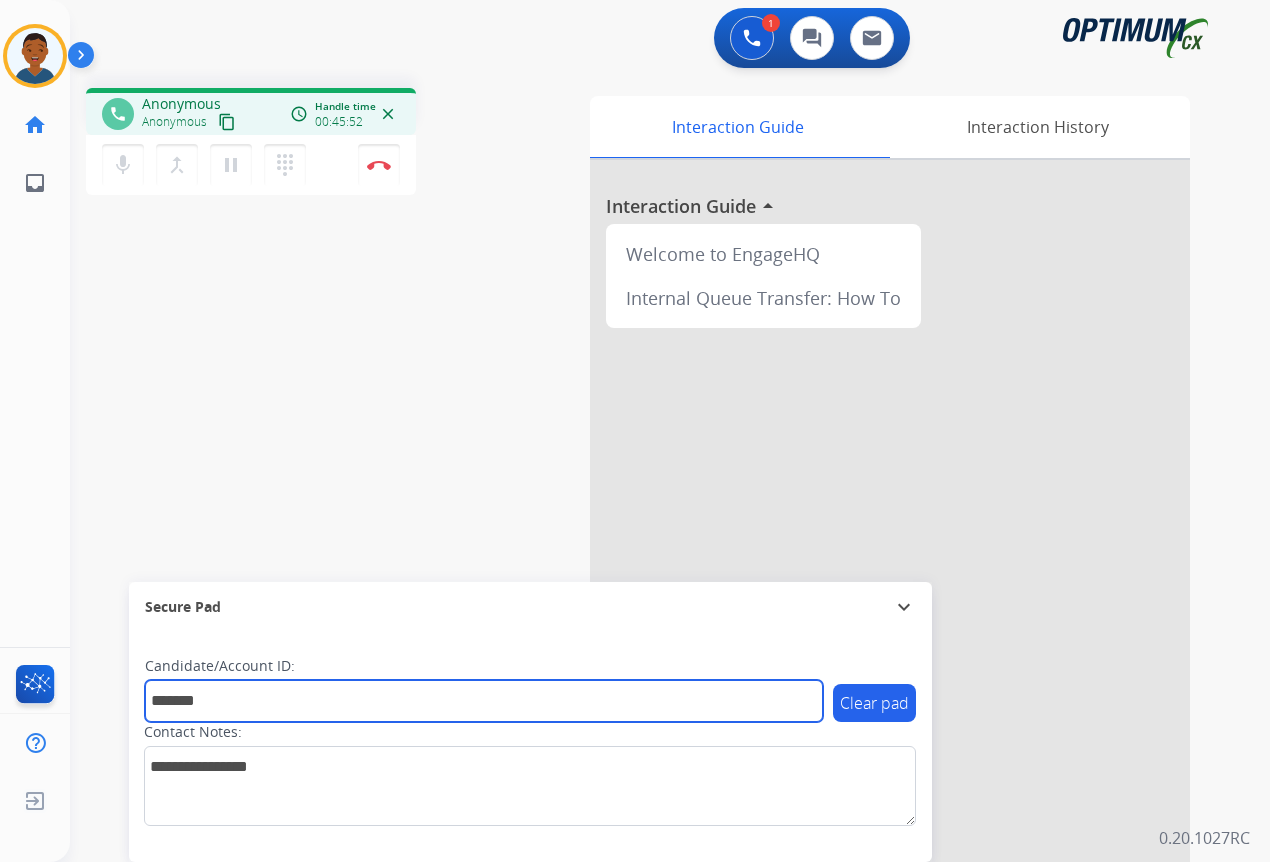 type on "*******" 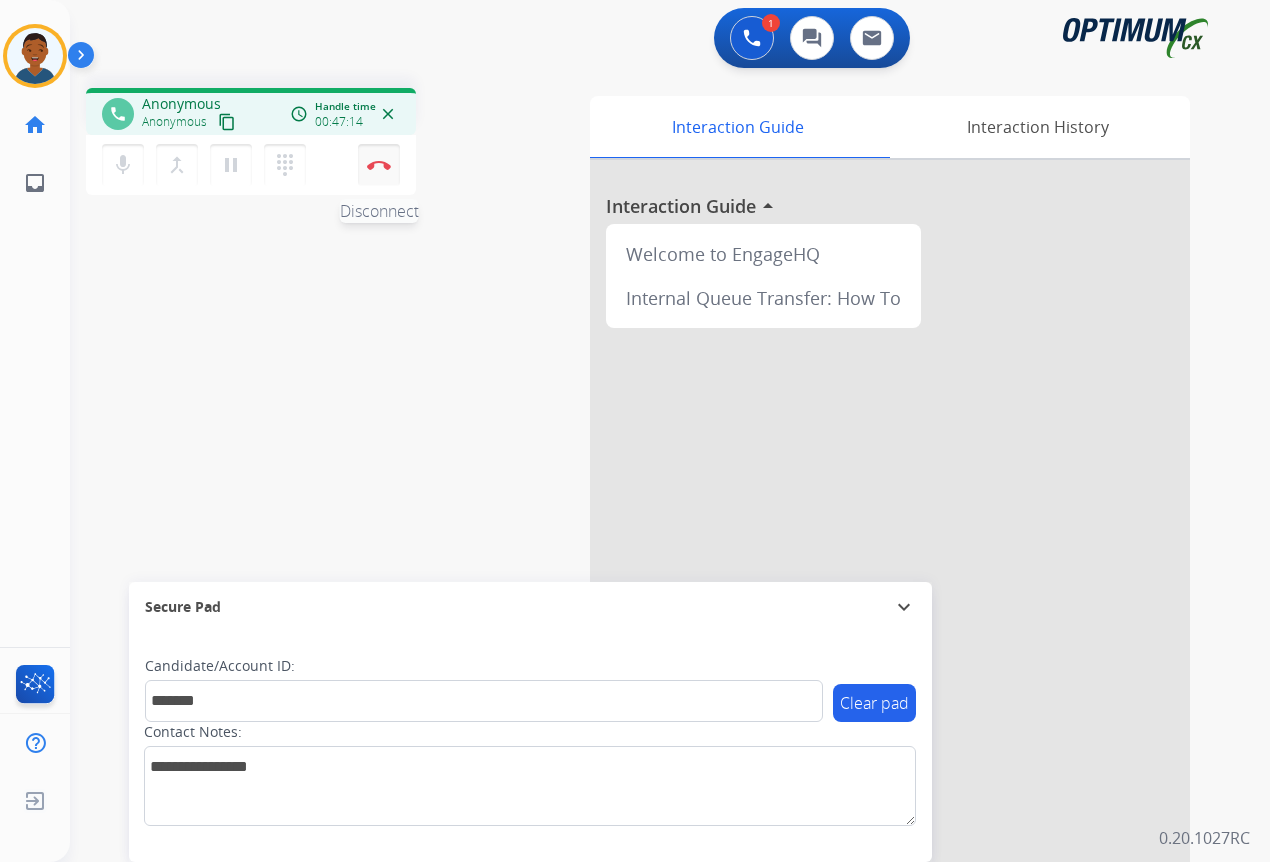 click on "Disconnect" at bounding box center [379, 165] 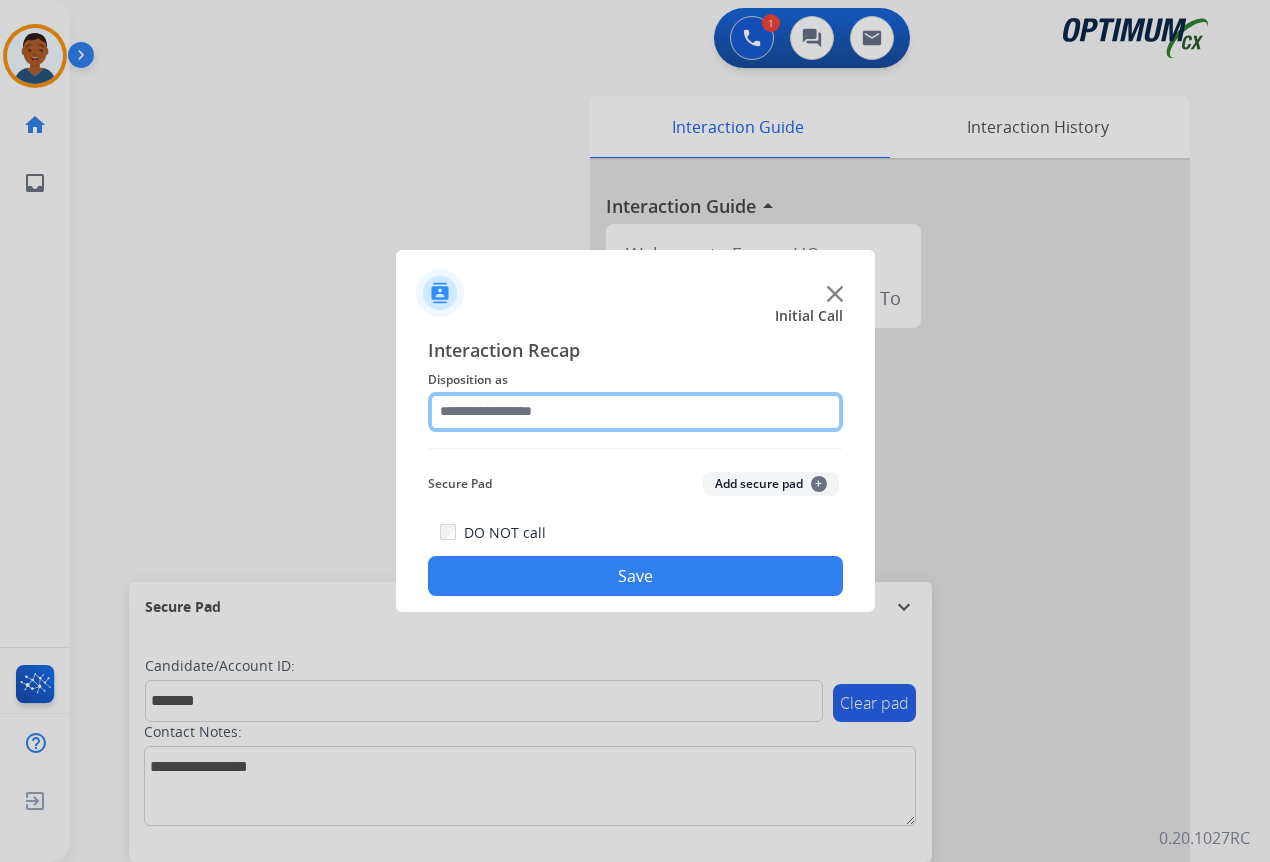 click 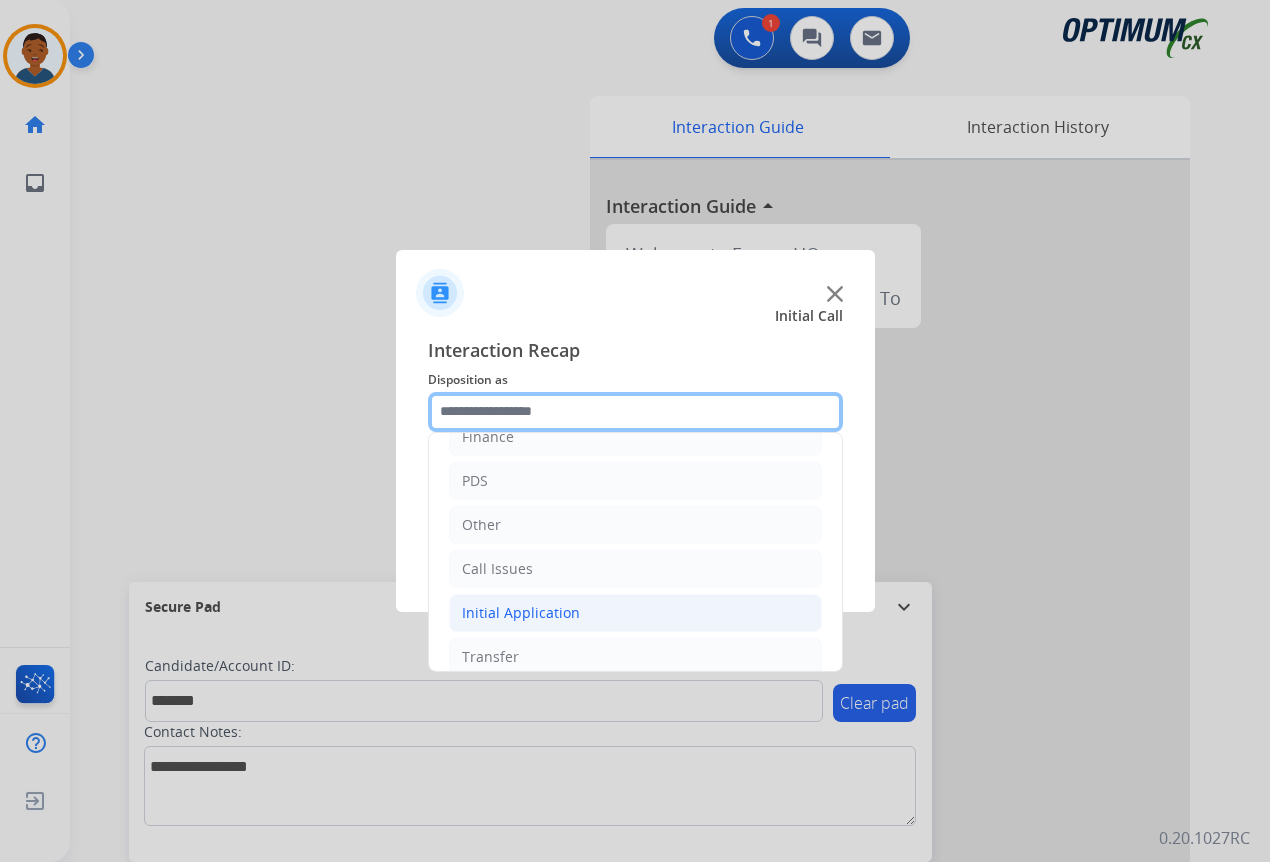 scroll, scrollTop: 0, scrollLeft: 0, axis: both 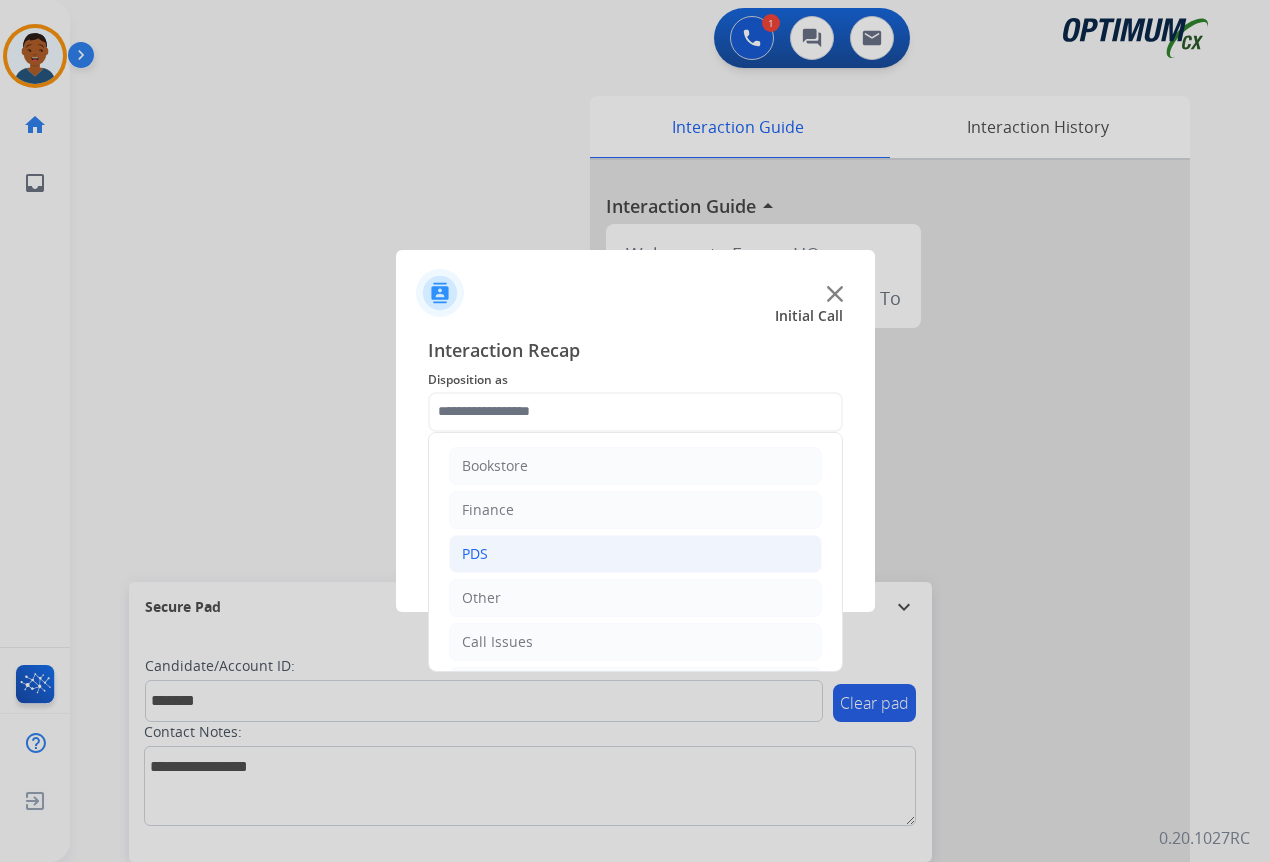 click on "PDS" 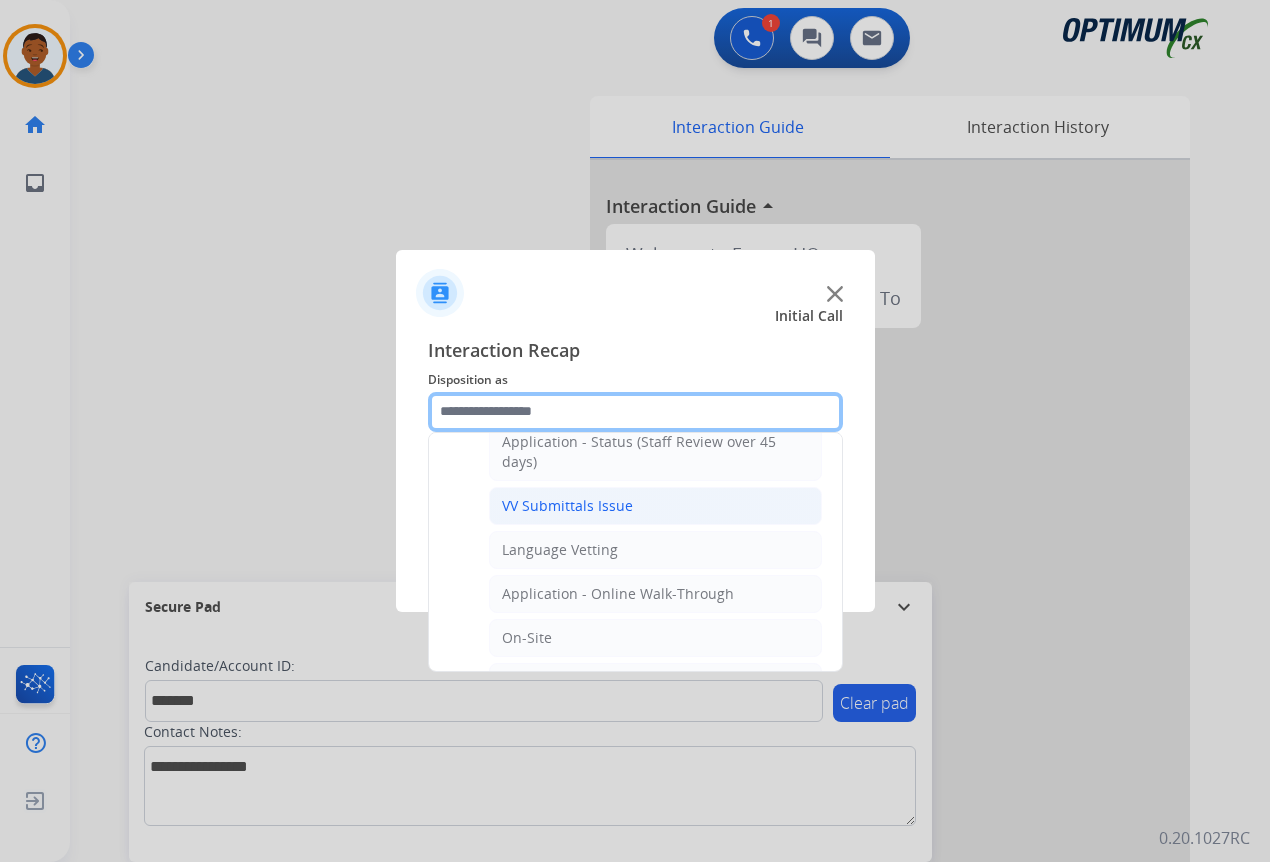scroll, scrollTop: 400, scrollLeft: 0, axis: vertical 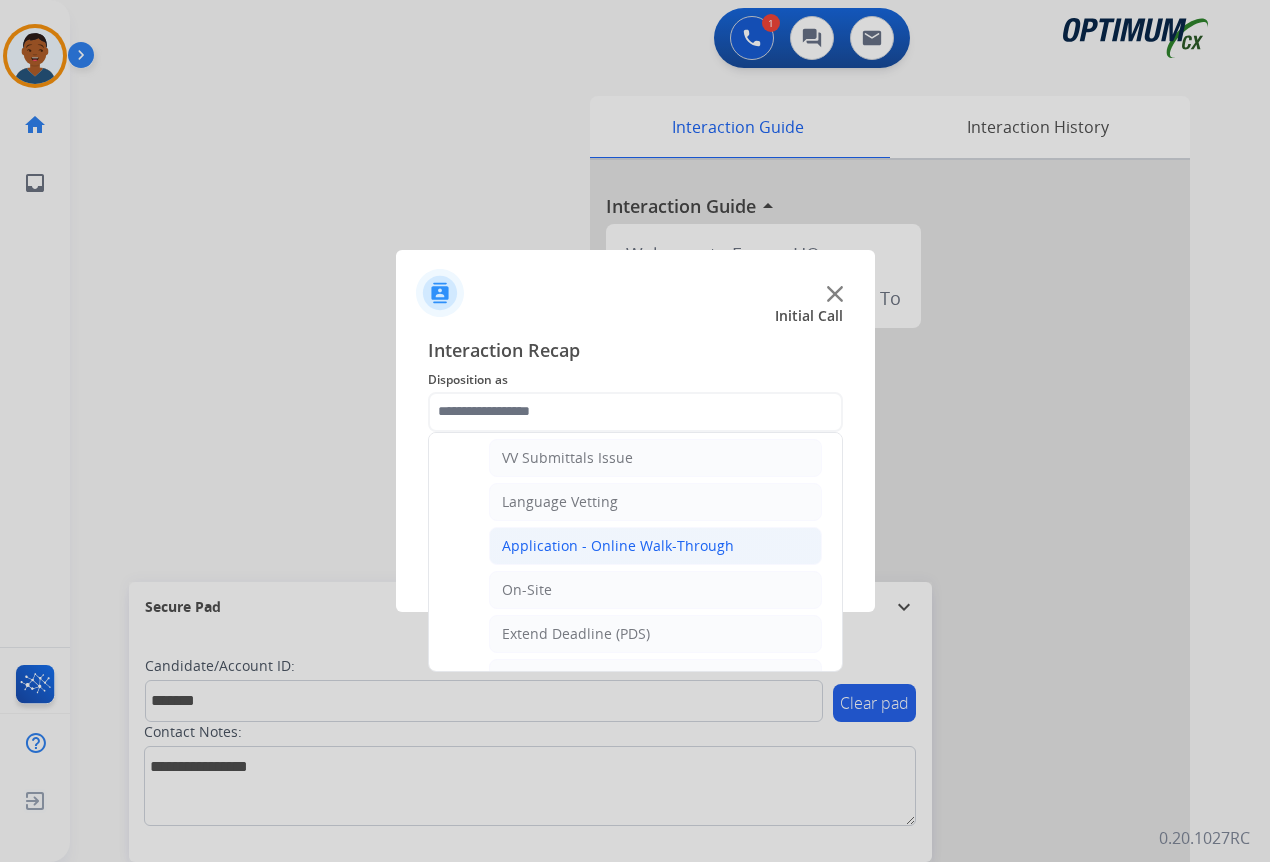 click on "Application - Online Walk-Through" 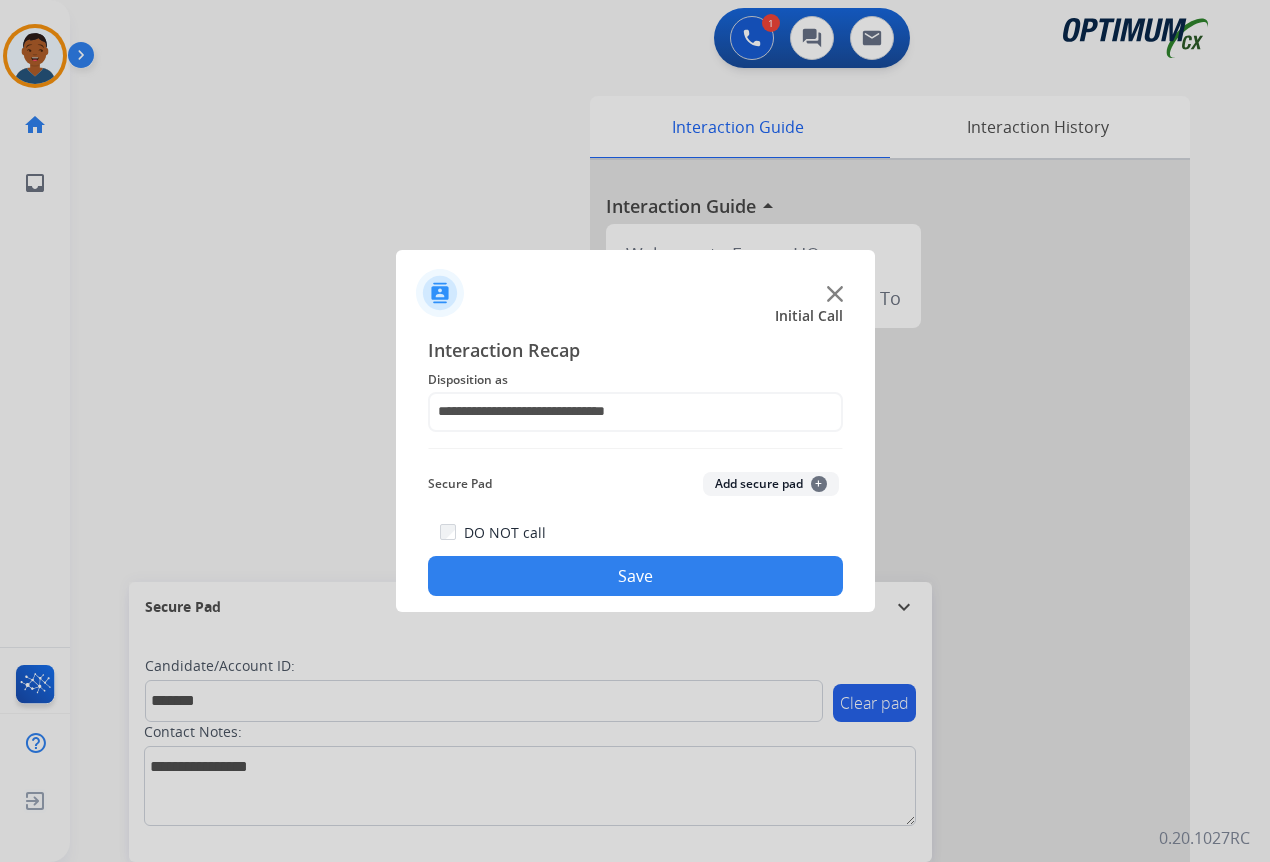 click on "Add secure pad  +" 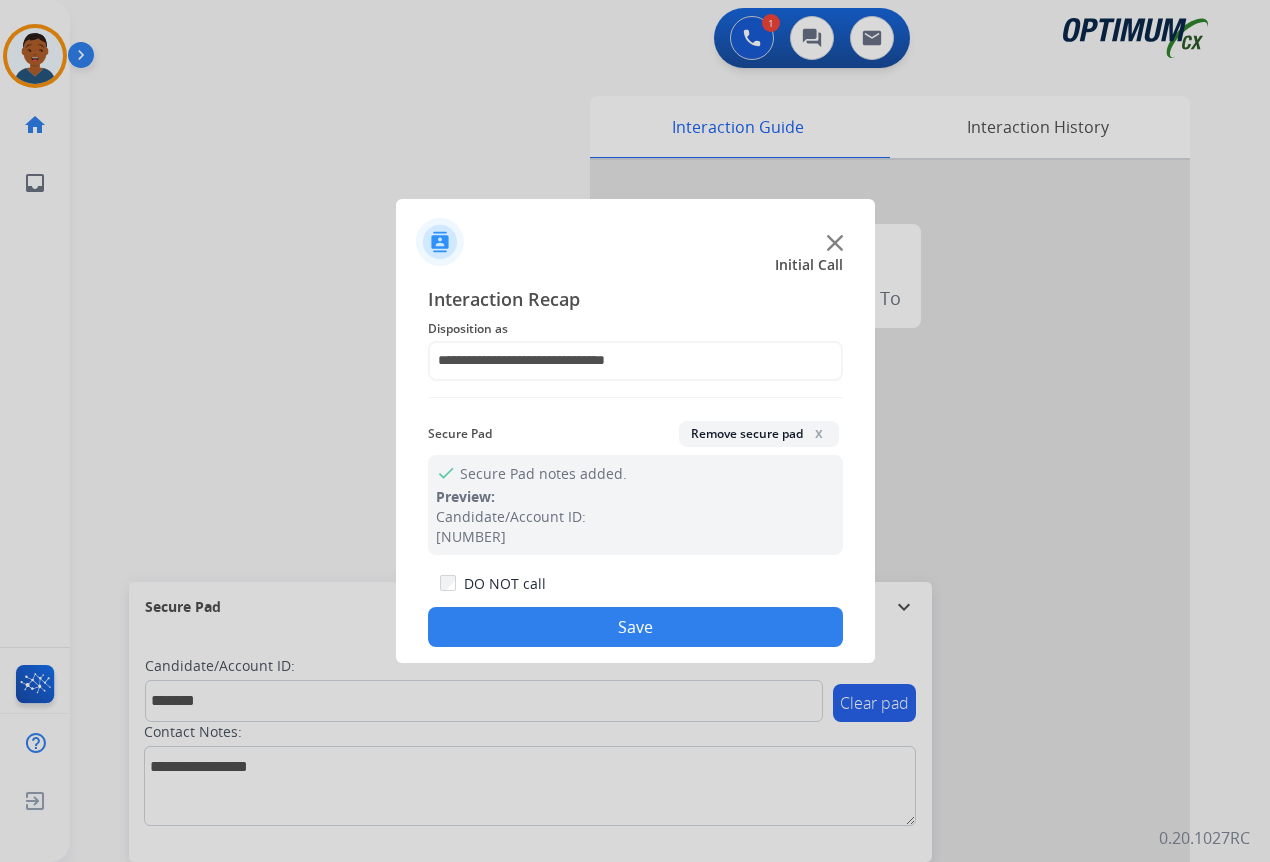click on "Save" 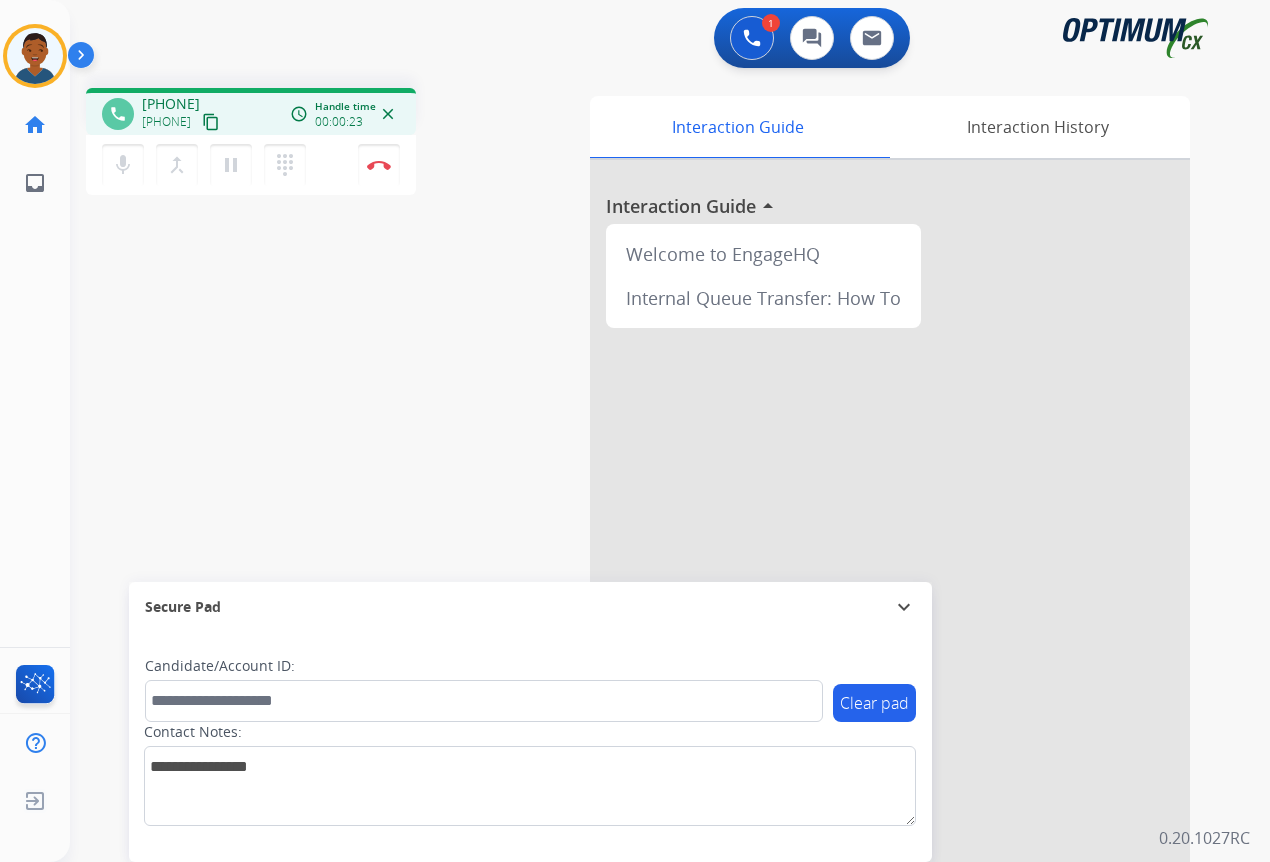 click on "content_copy" at bounding box center (211, 122) 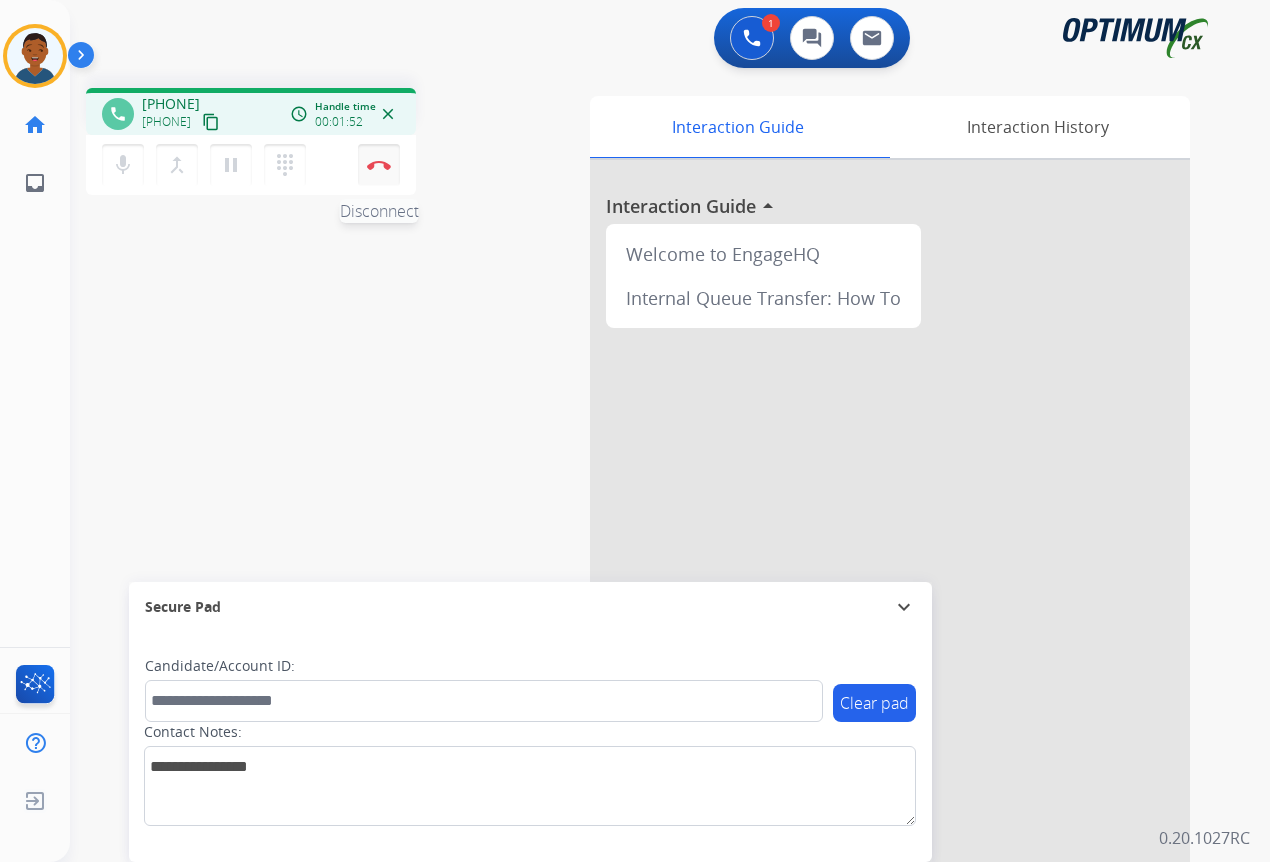 click on "Disconnect" at bounding box center [379, 165] 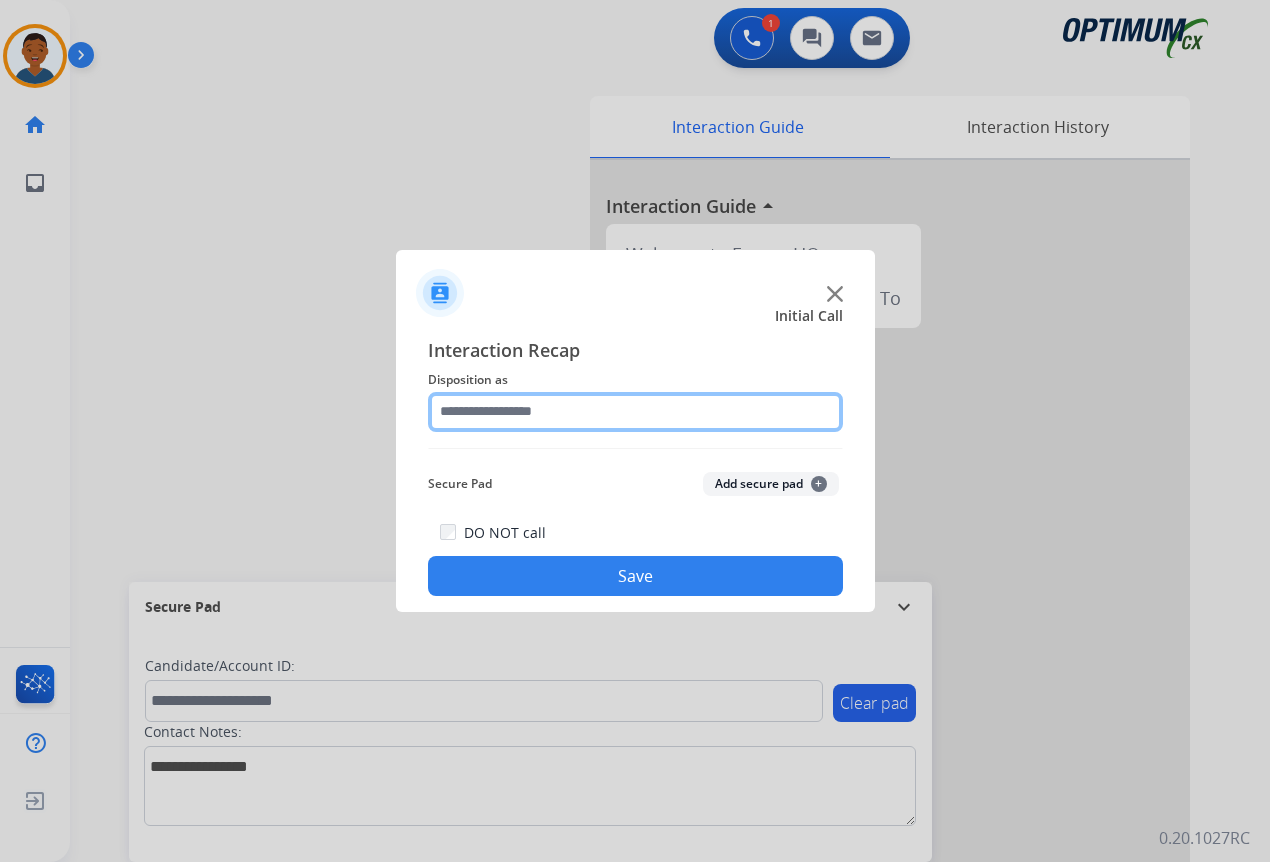 click 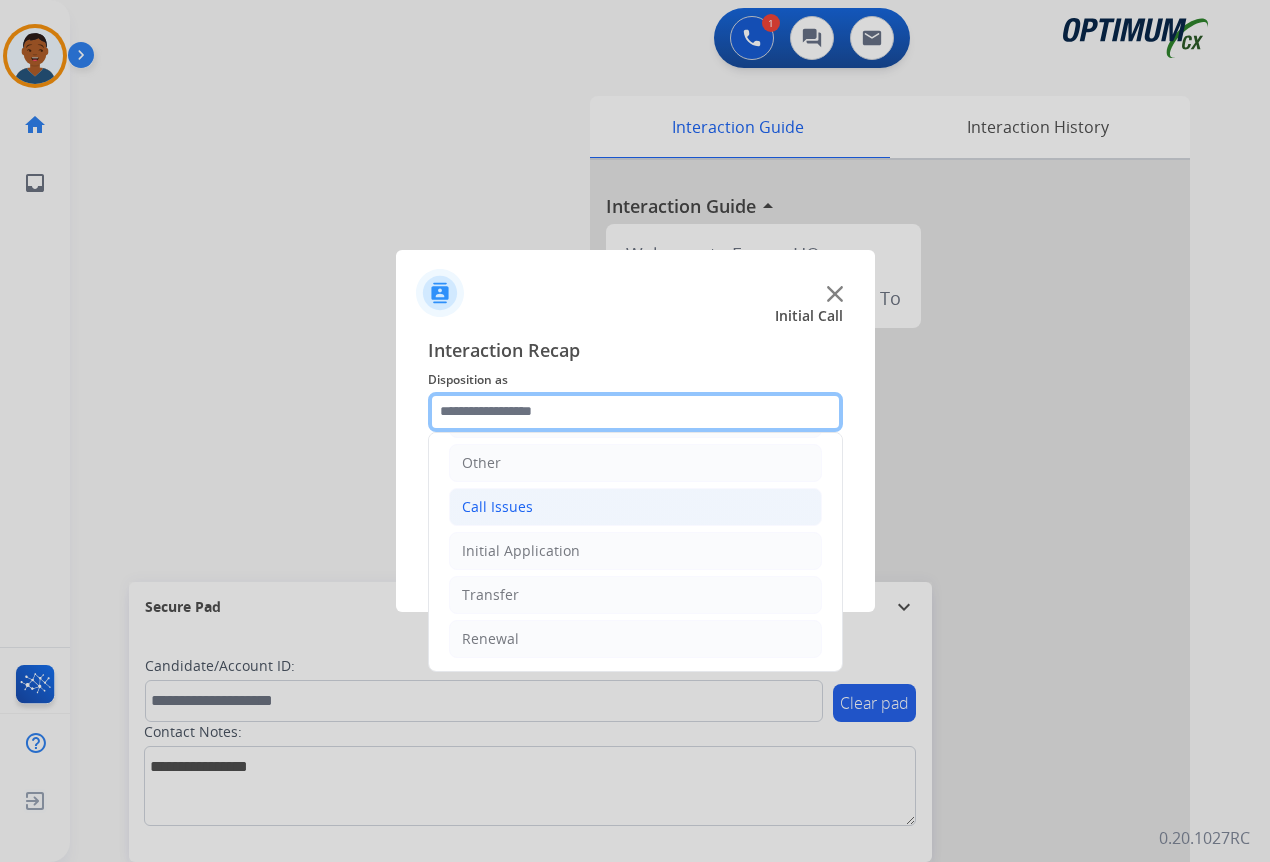 scroll, scrollTop: 136, scrollLeft: 0, axis: vertical 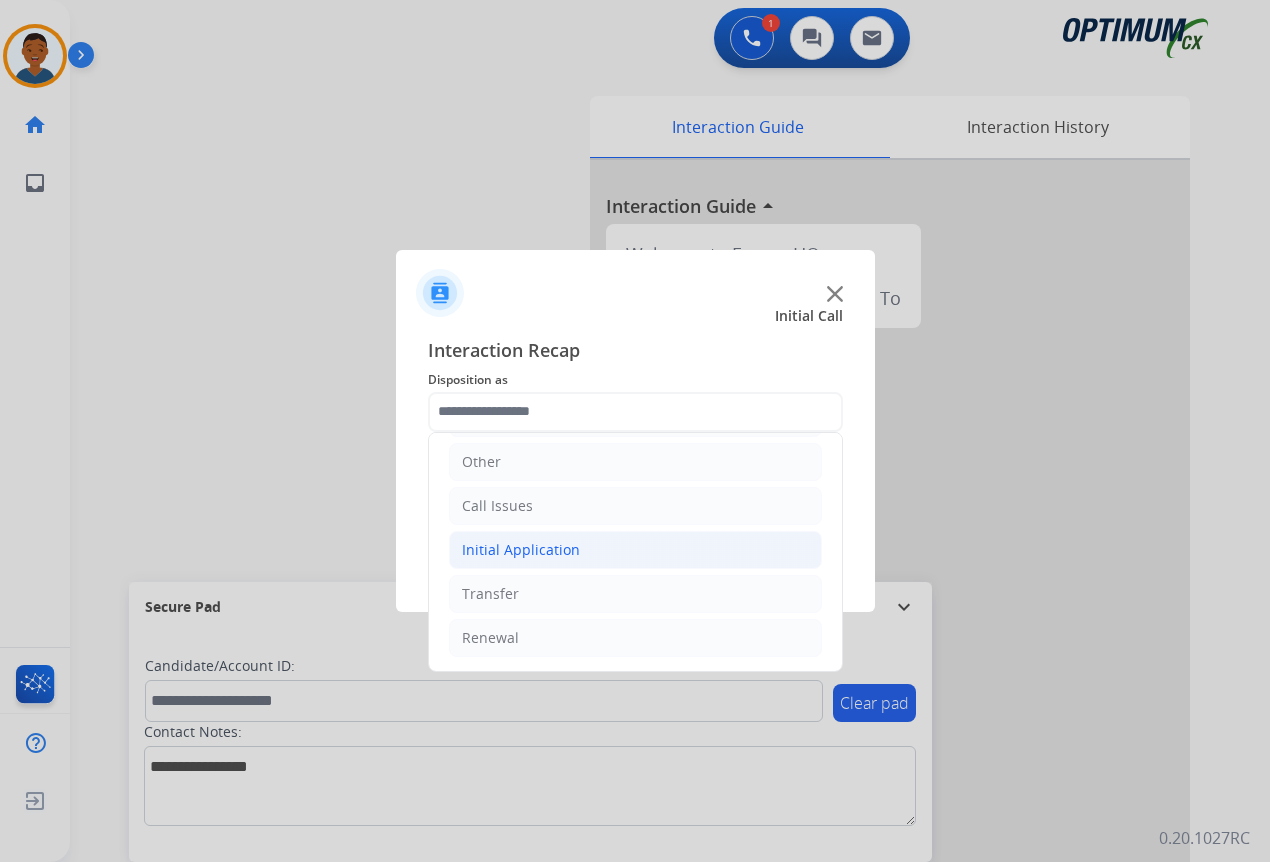 click on "Initial Application" 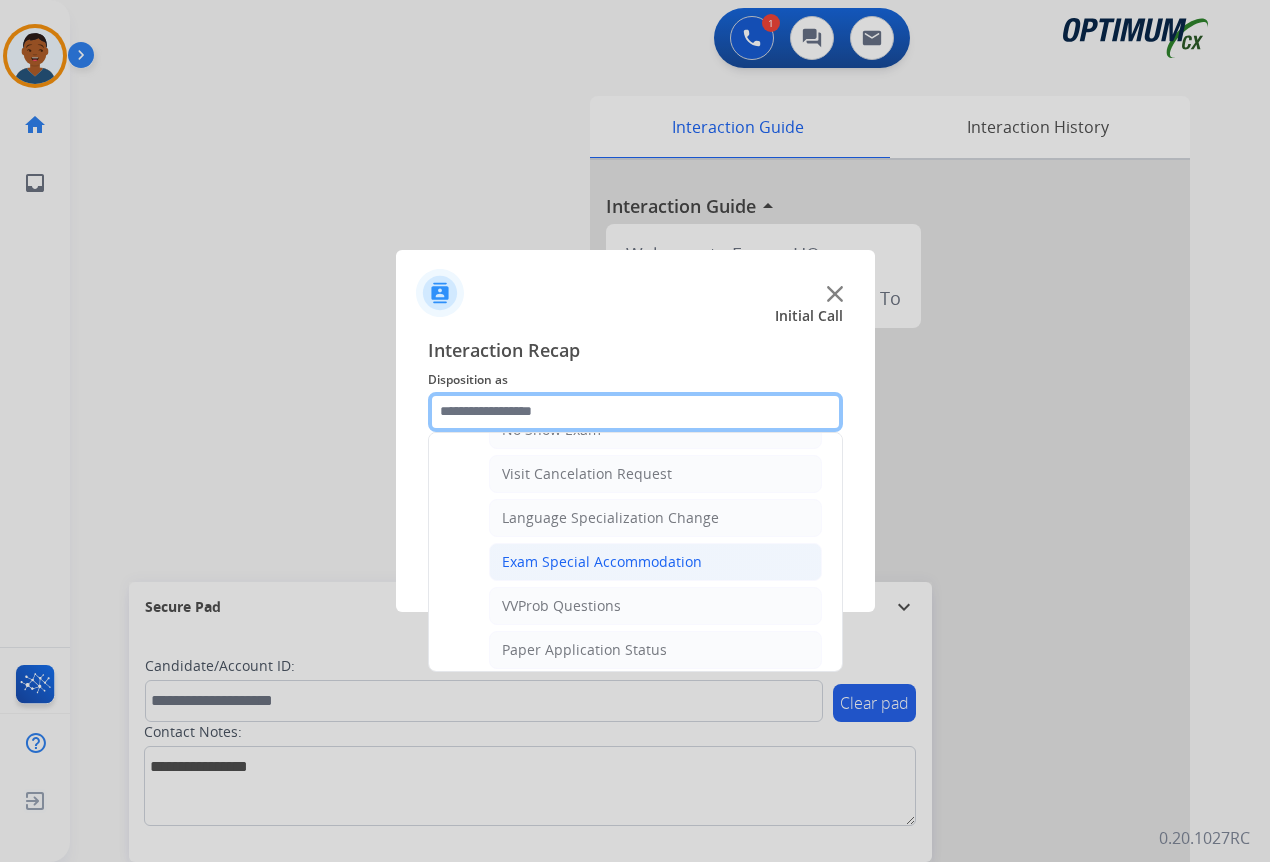 scroll, scrollTop: 1036, scrollLeft: 0, axis: vertical 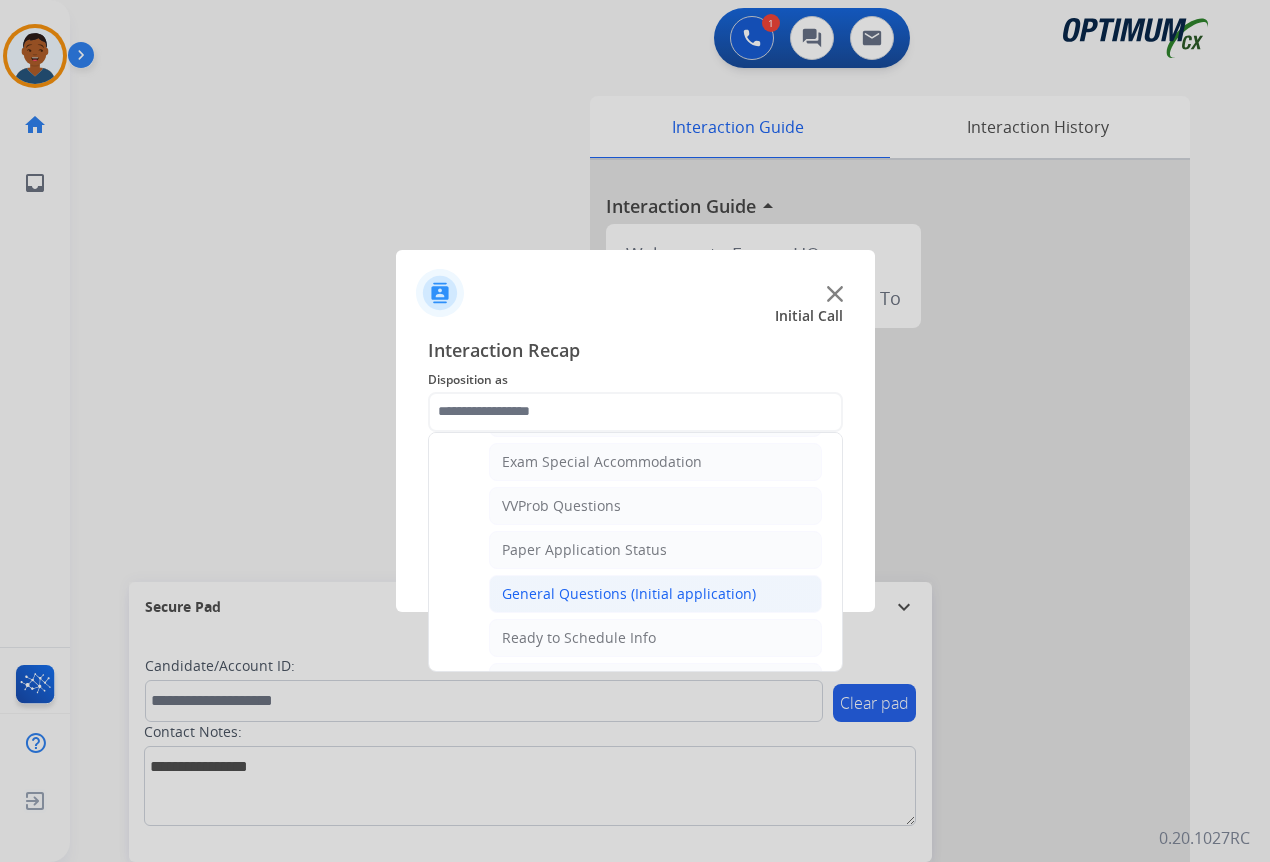 click on "General Questions (Initial application)" 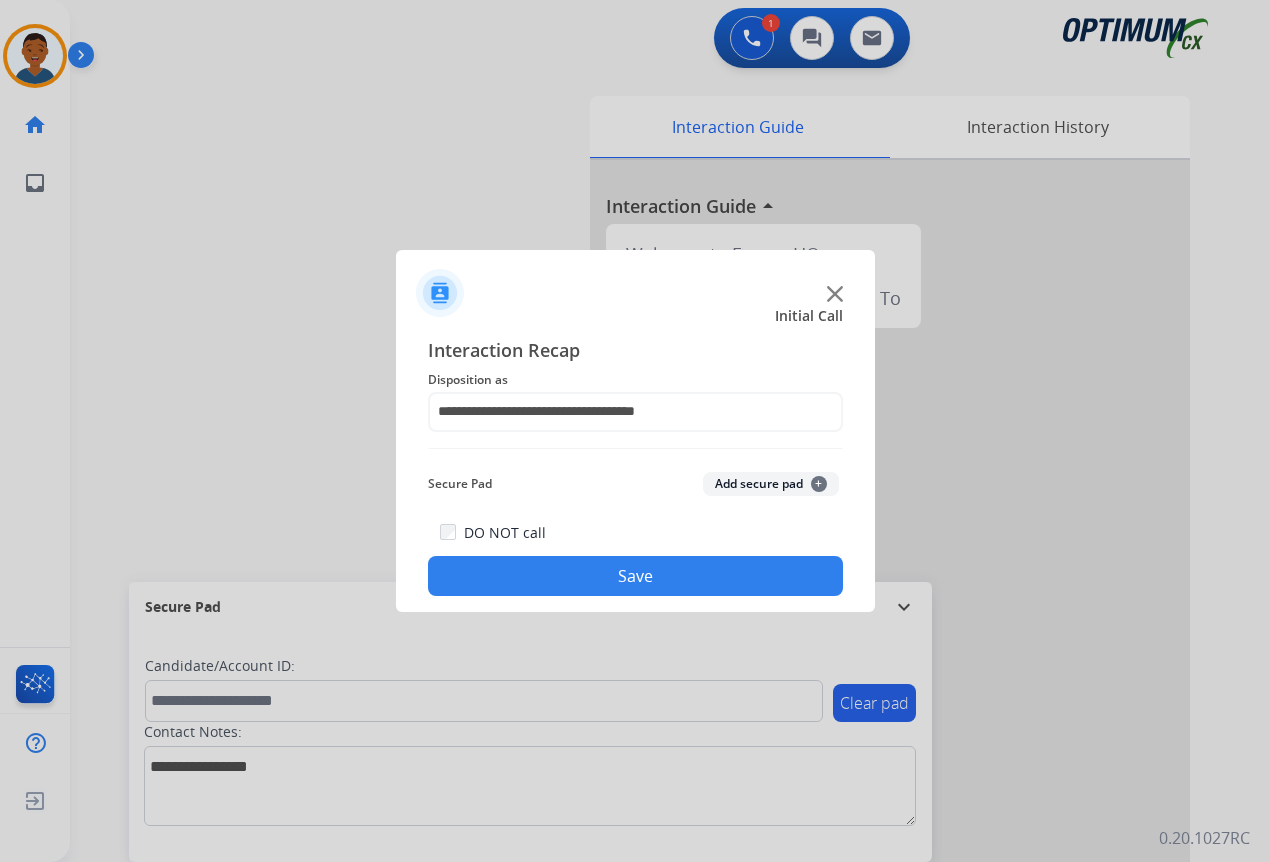click on "Save" 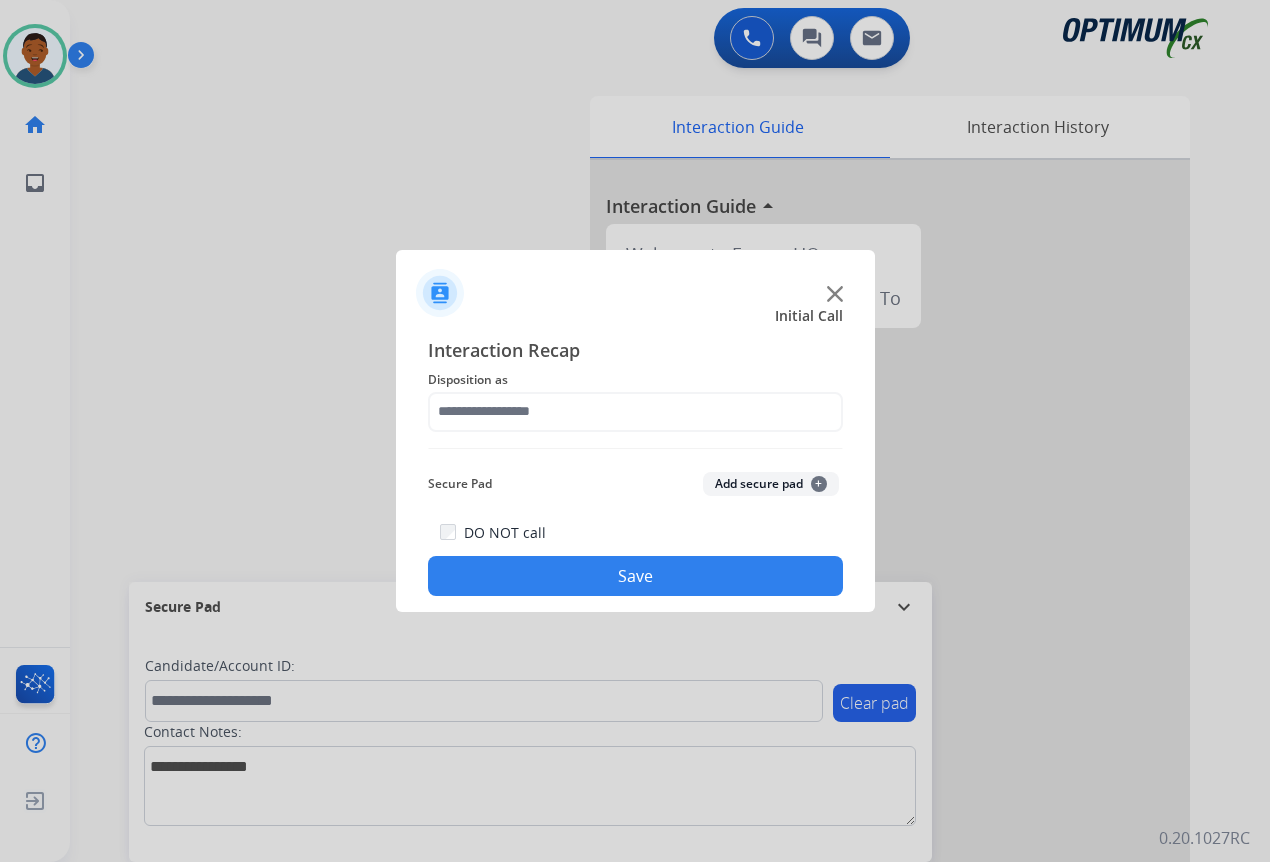 click at bounding box center (635, 431) 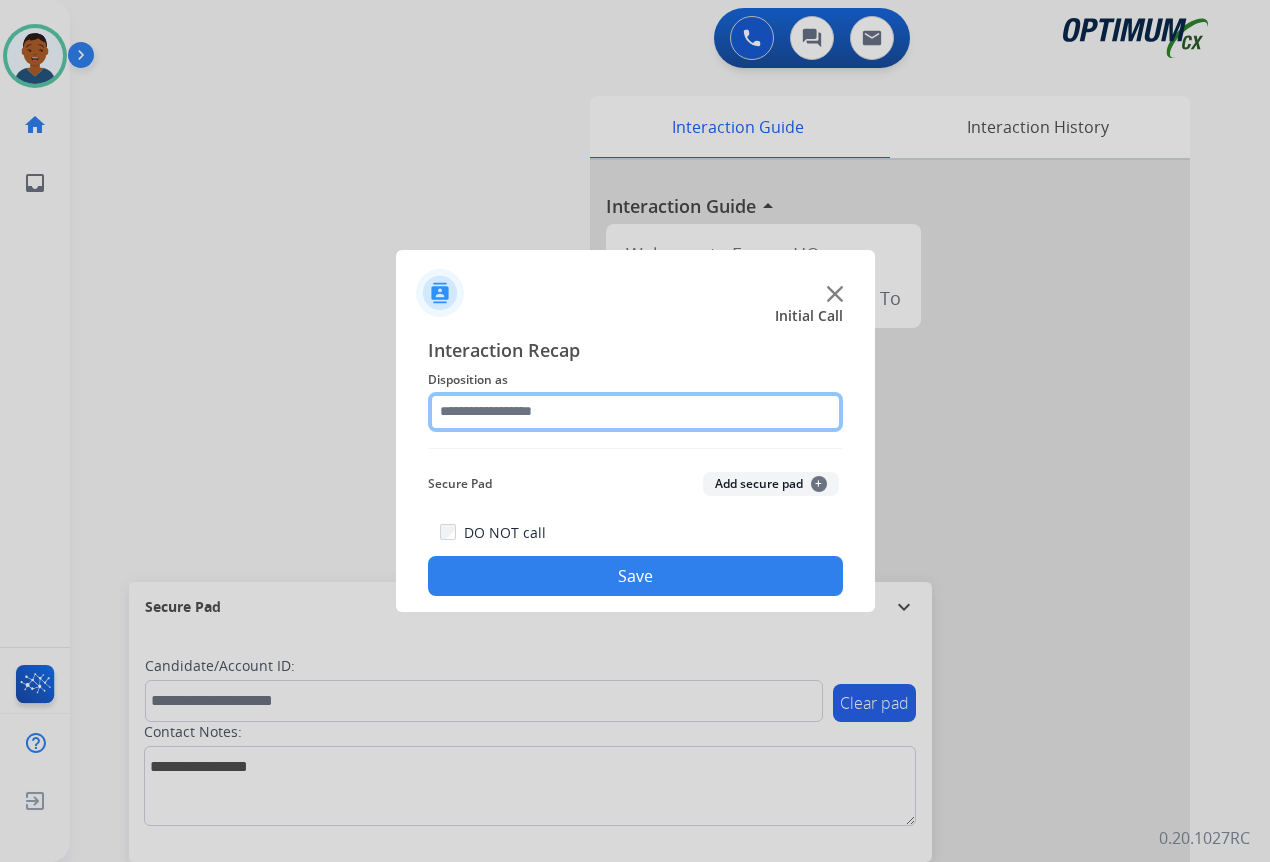 click 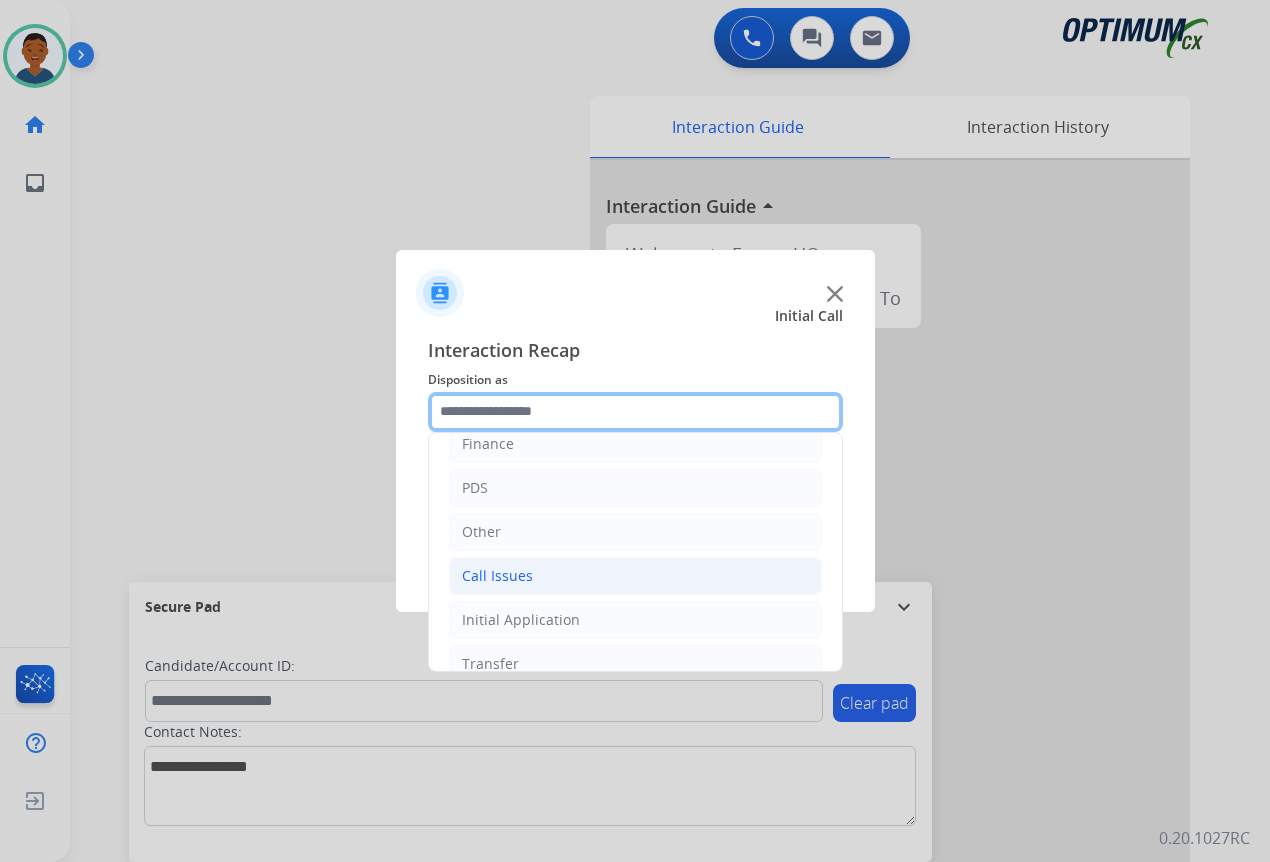 scroll, scrollTop: 136, scrollLeft: 0, axis: vertical 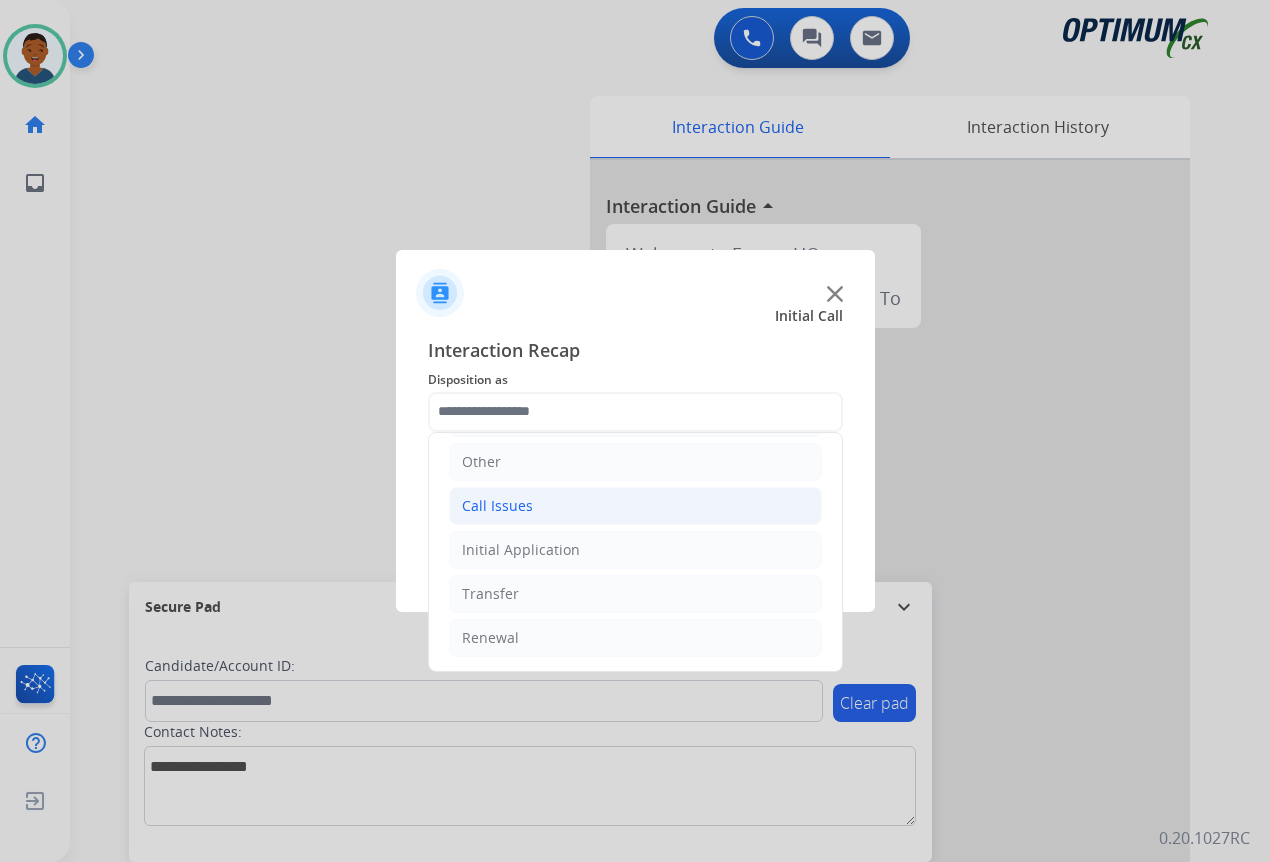 click on "Call Issues" 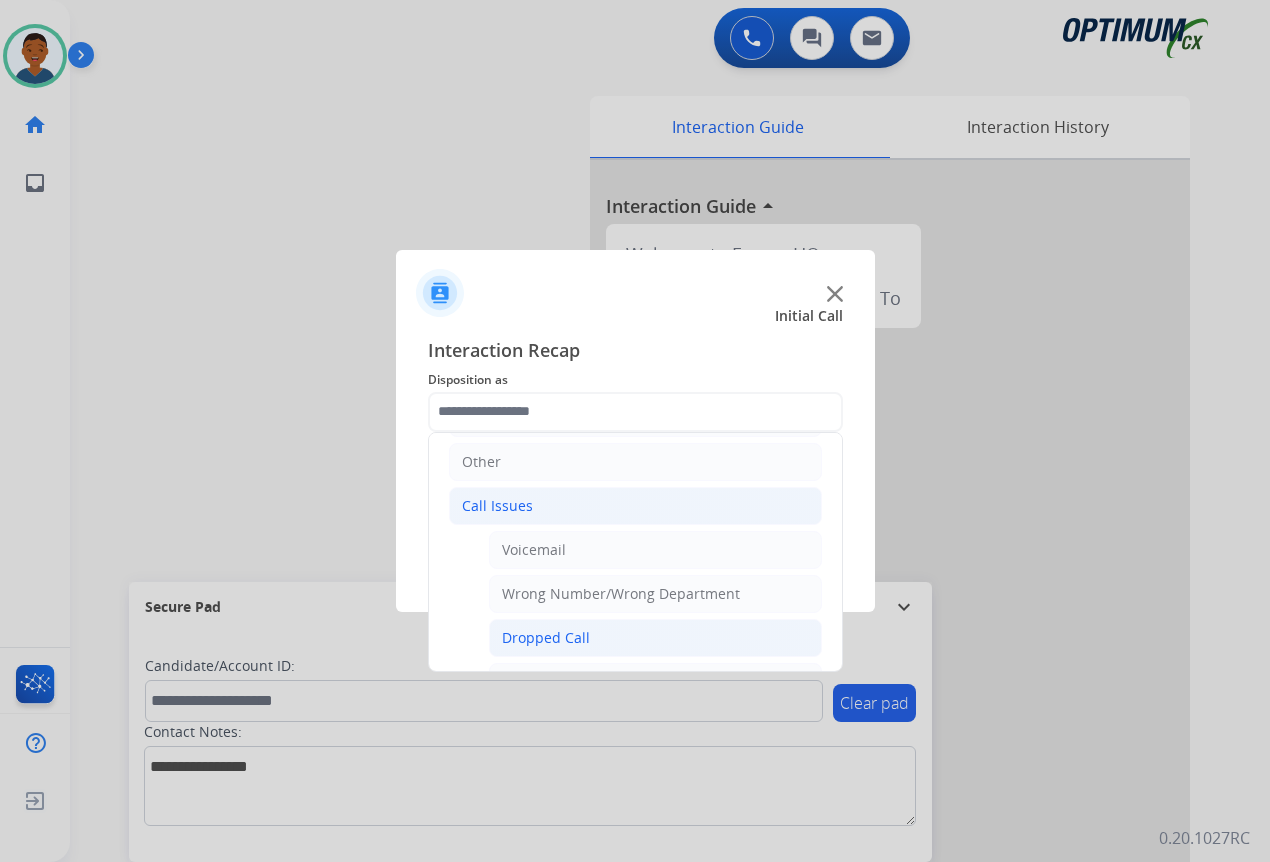click on "Dropped Call" 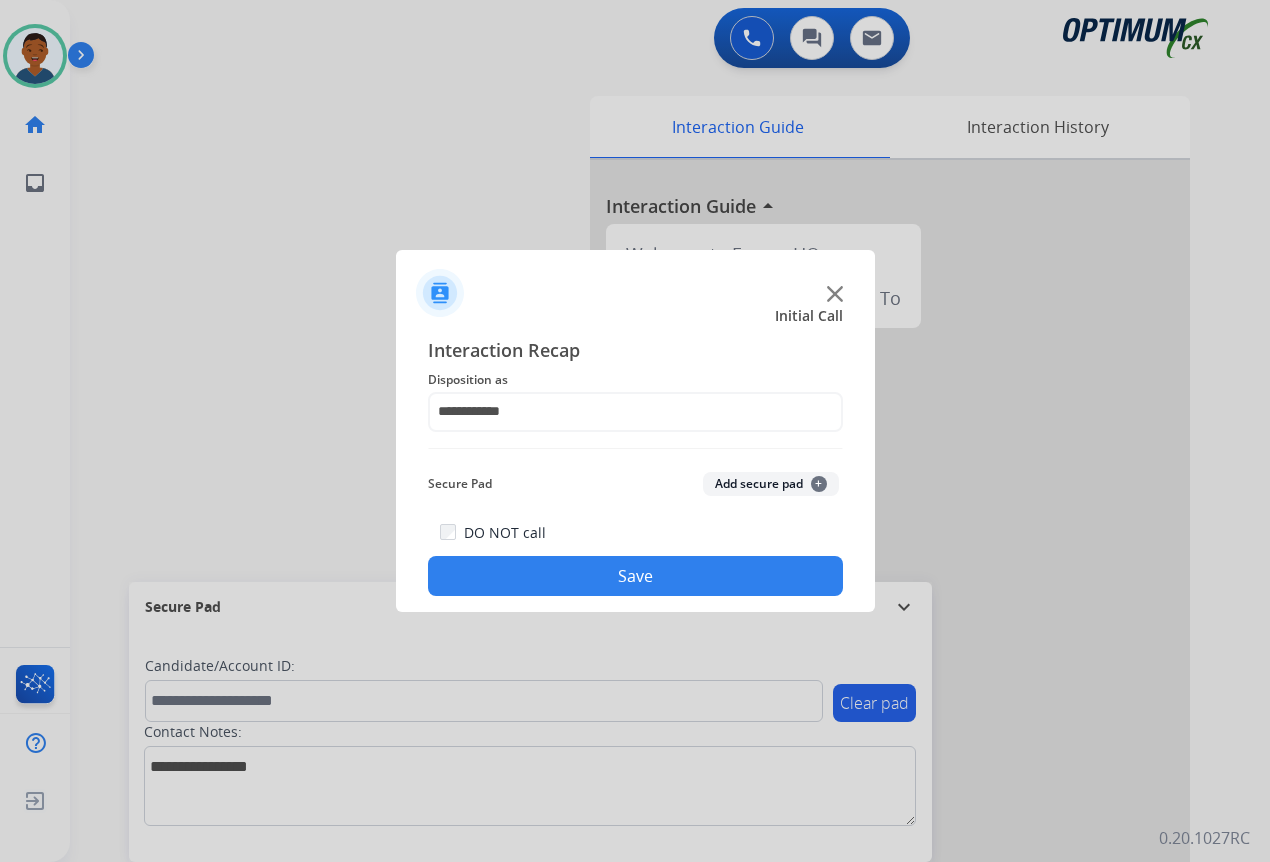 click on "Save" 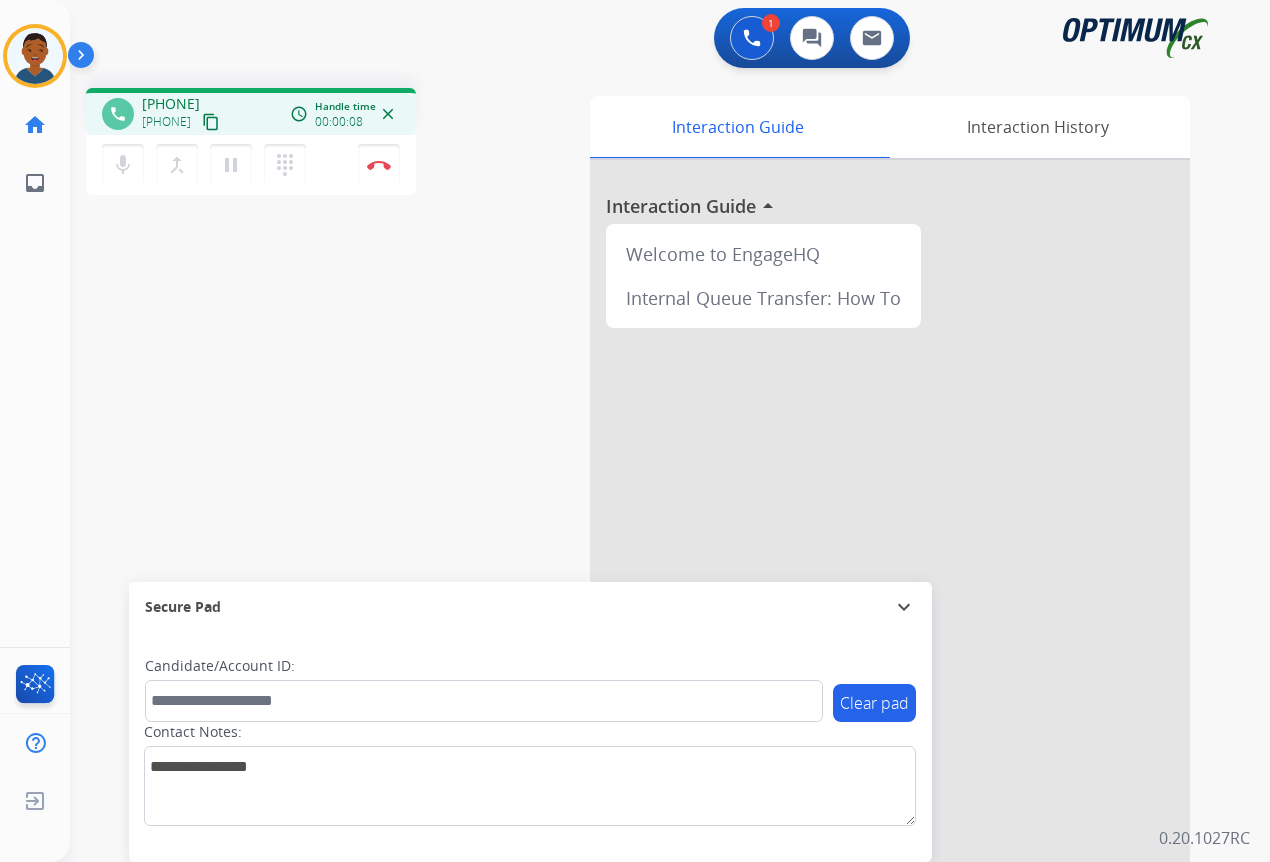 click on "content_copy" at bounding box center [211, 122] 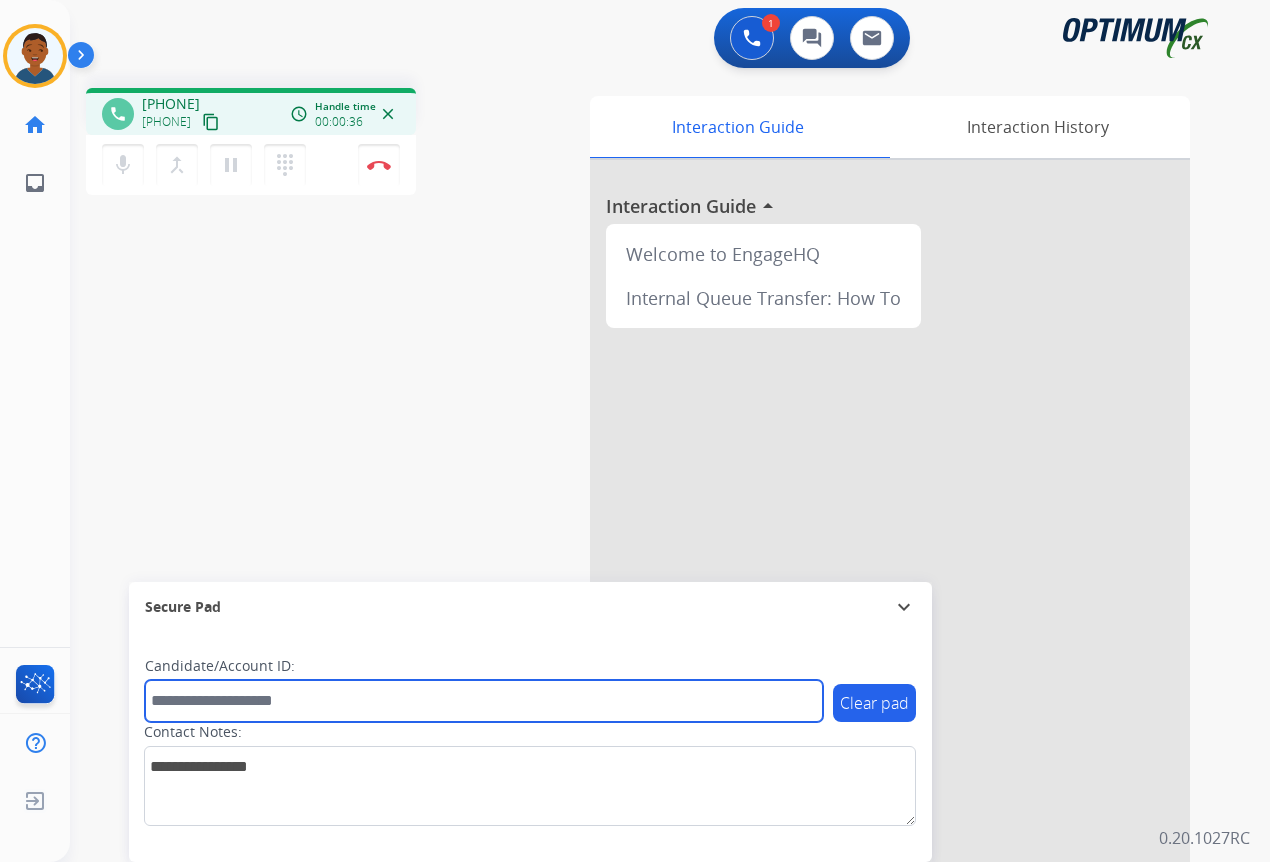 click at bounding box center (484, 701) 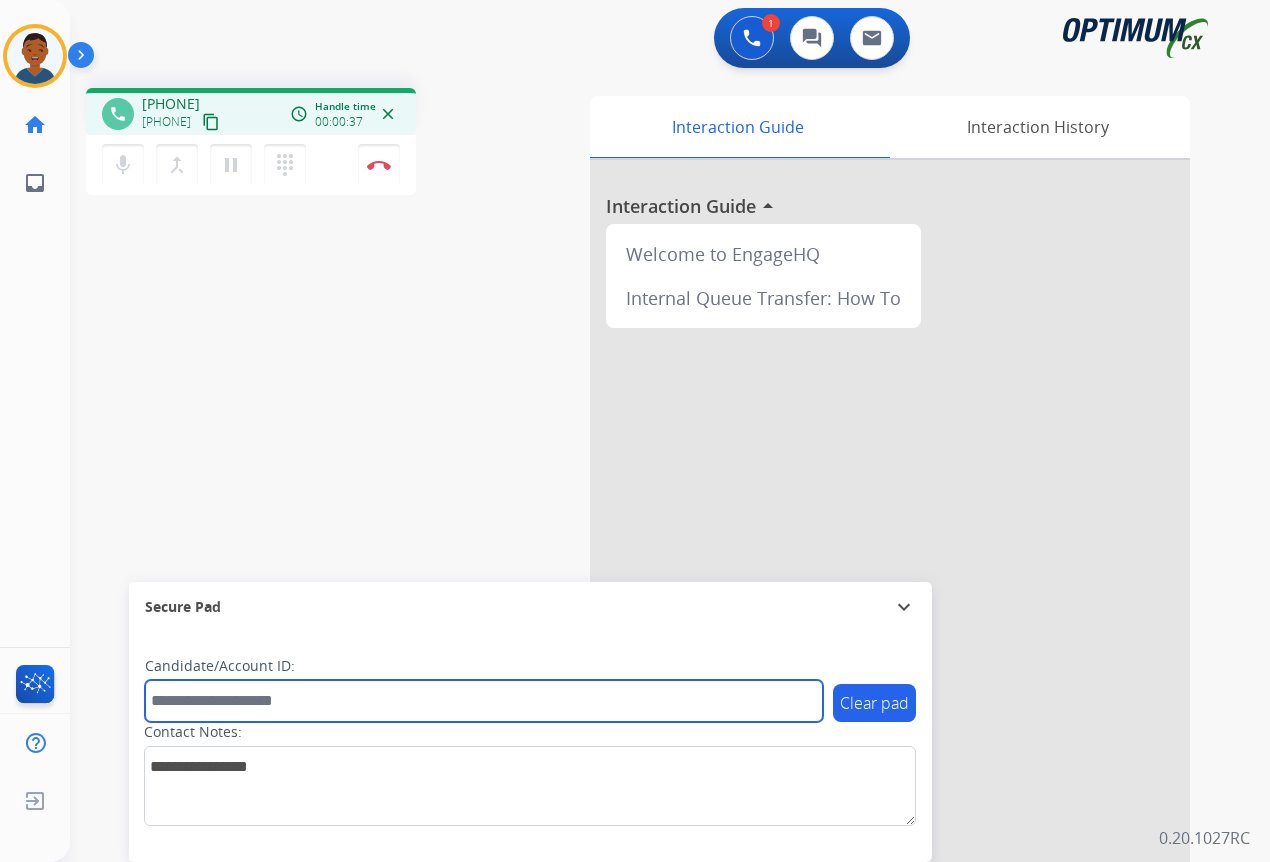 paste on "*******" 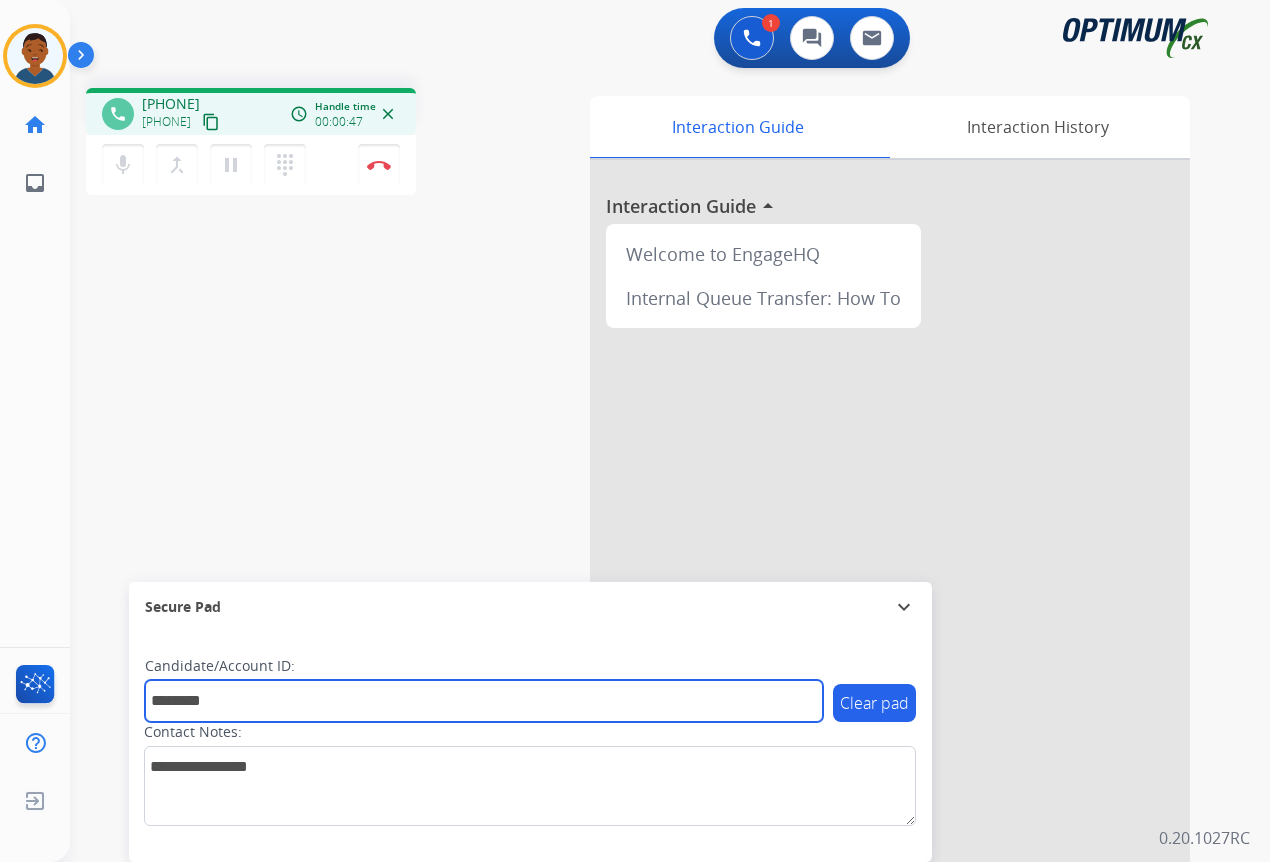 type on "*******" 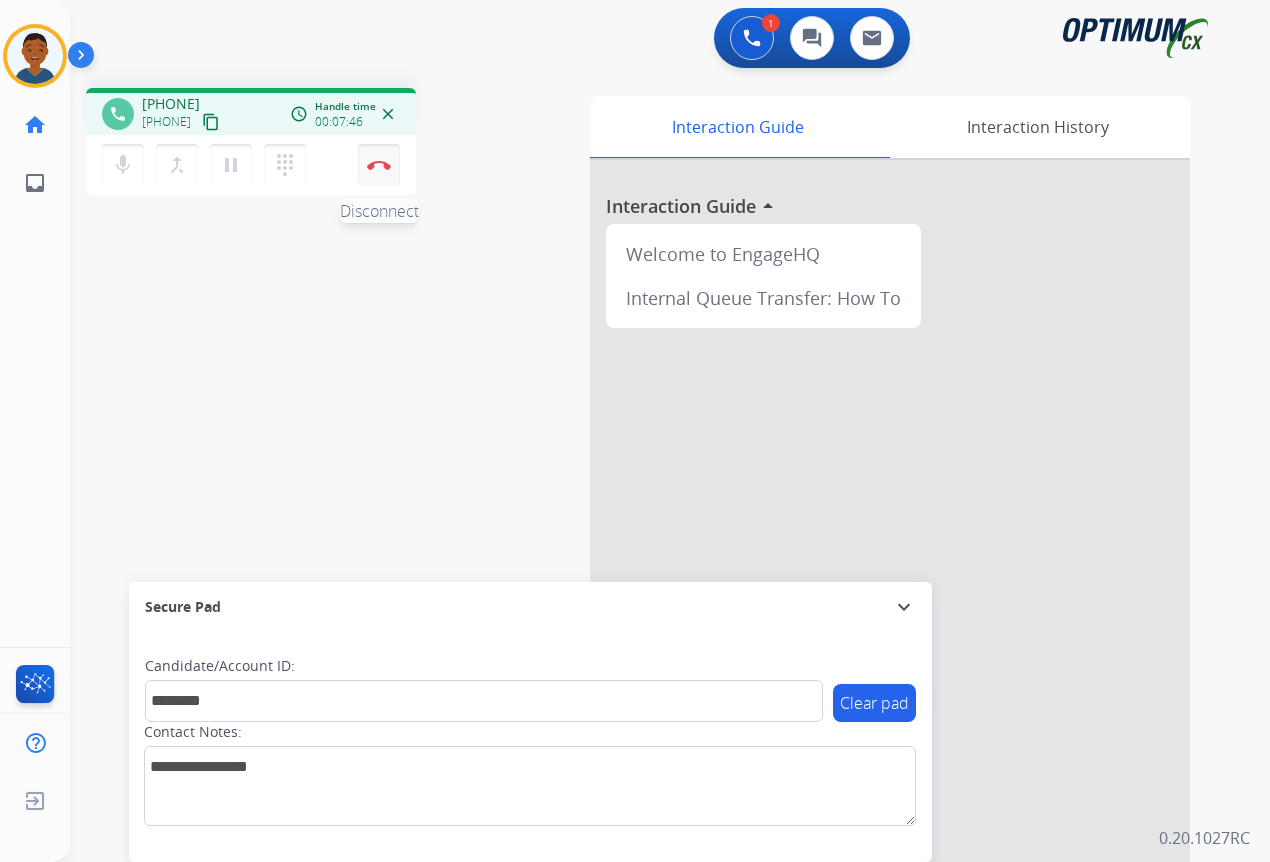 click at bounding box center [379, 165] 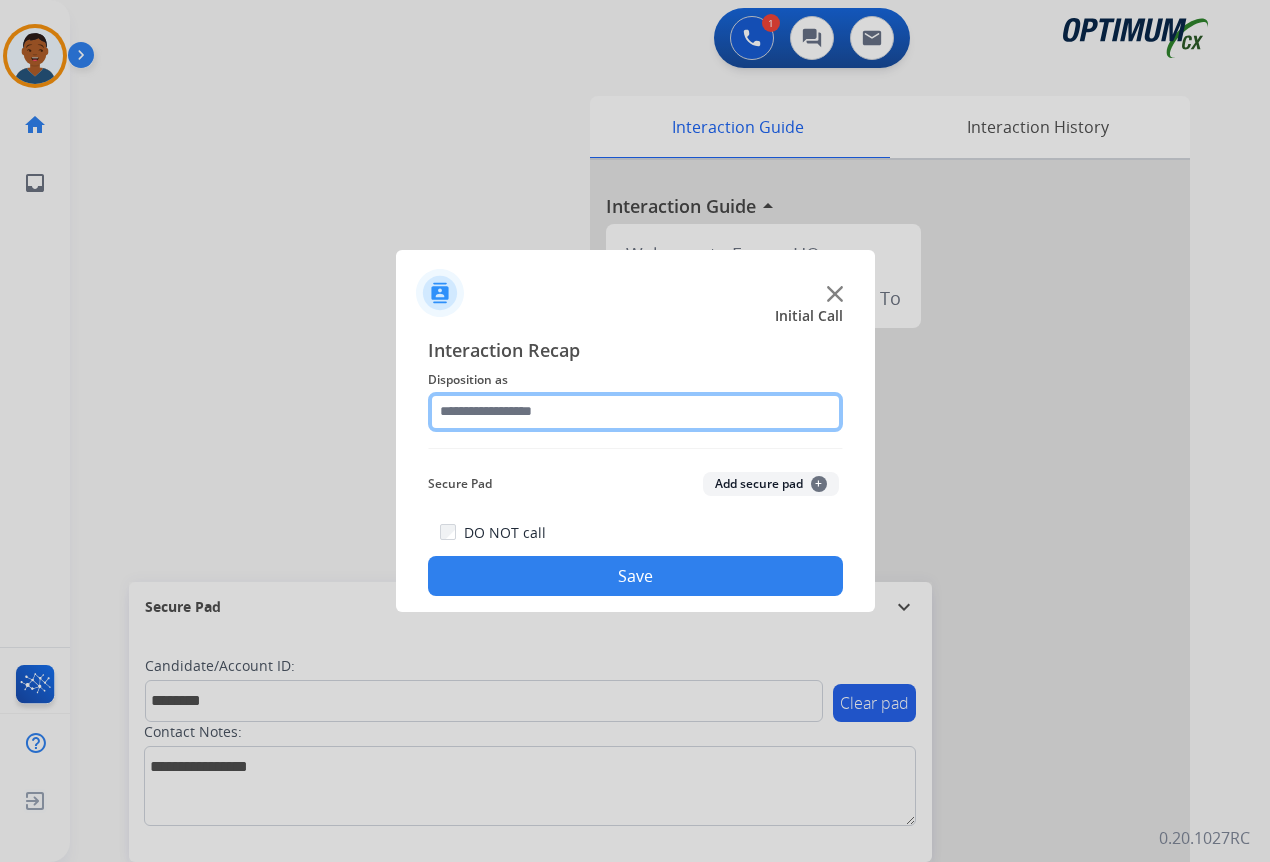 click 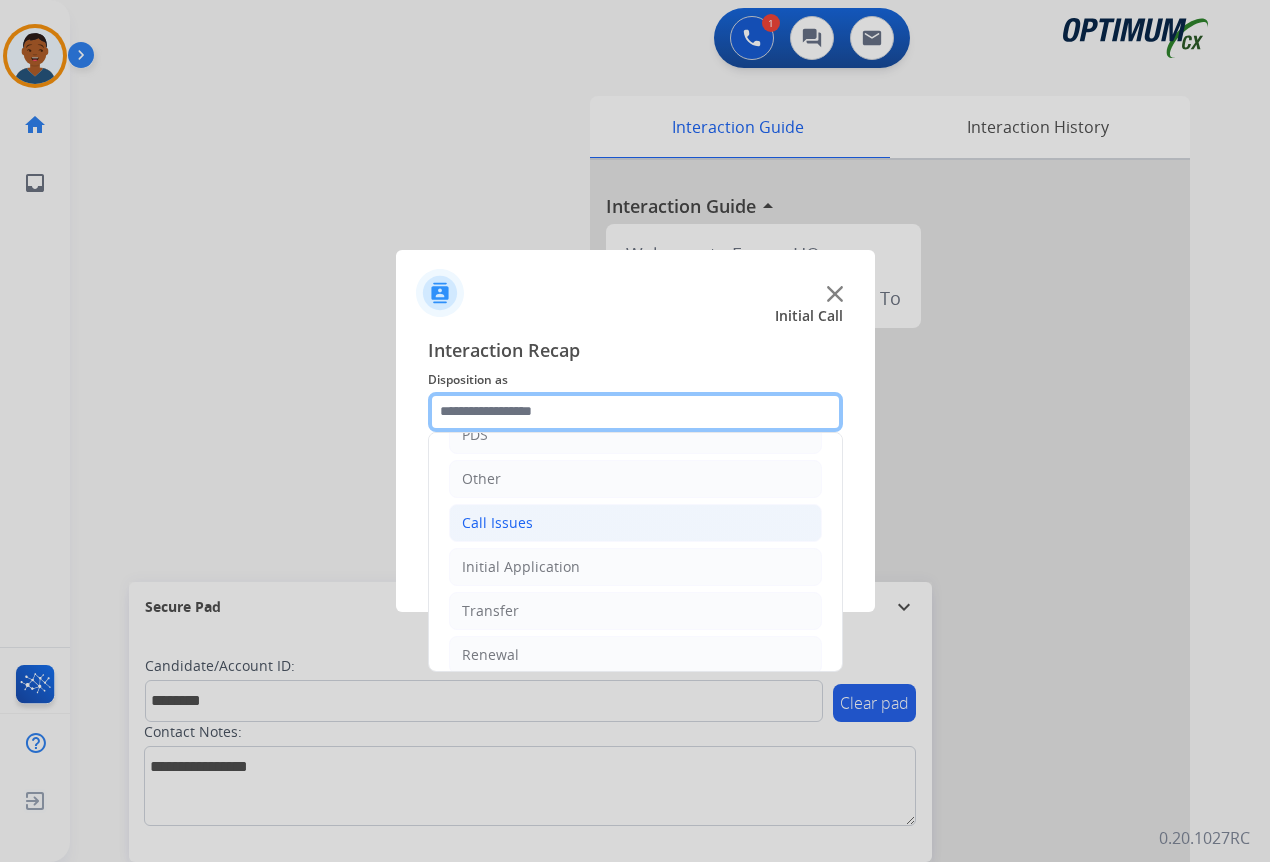scroll, scrollTop: 136, scrollLeft: 0, axis: vertical 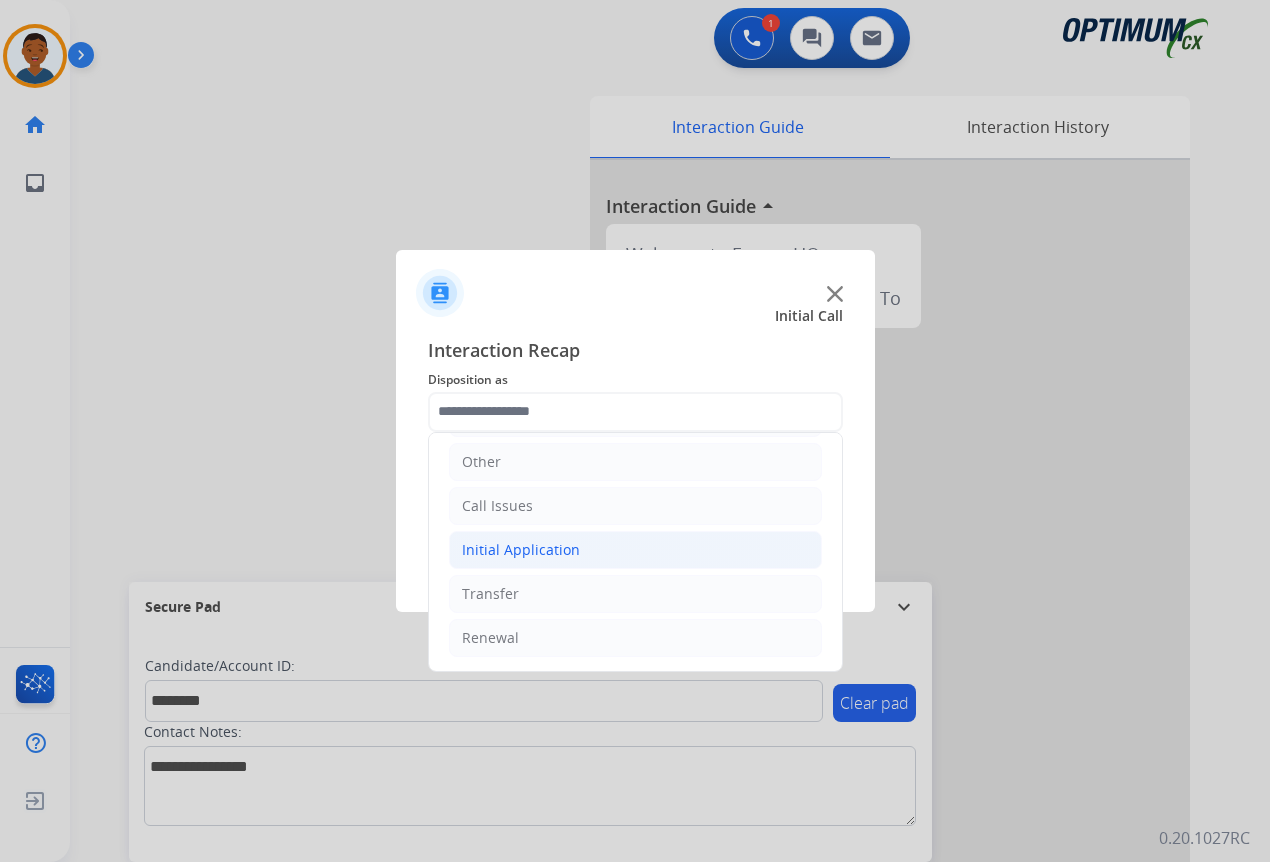 click on "Initial Application" 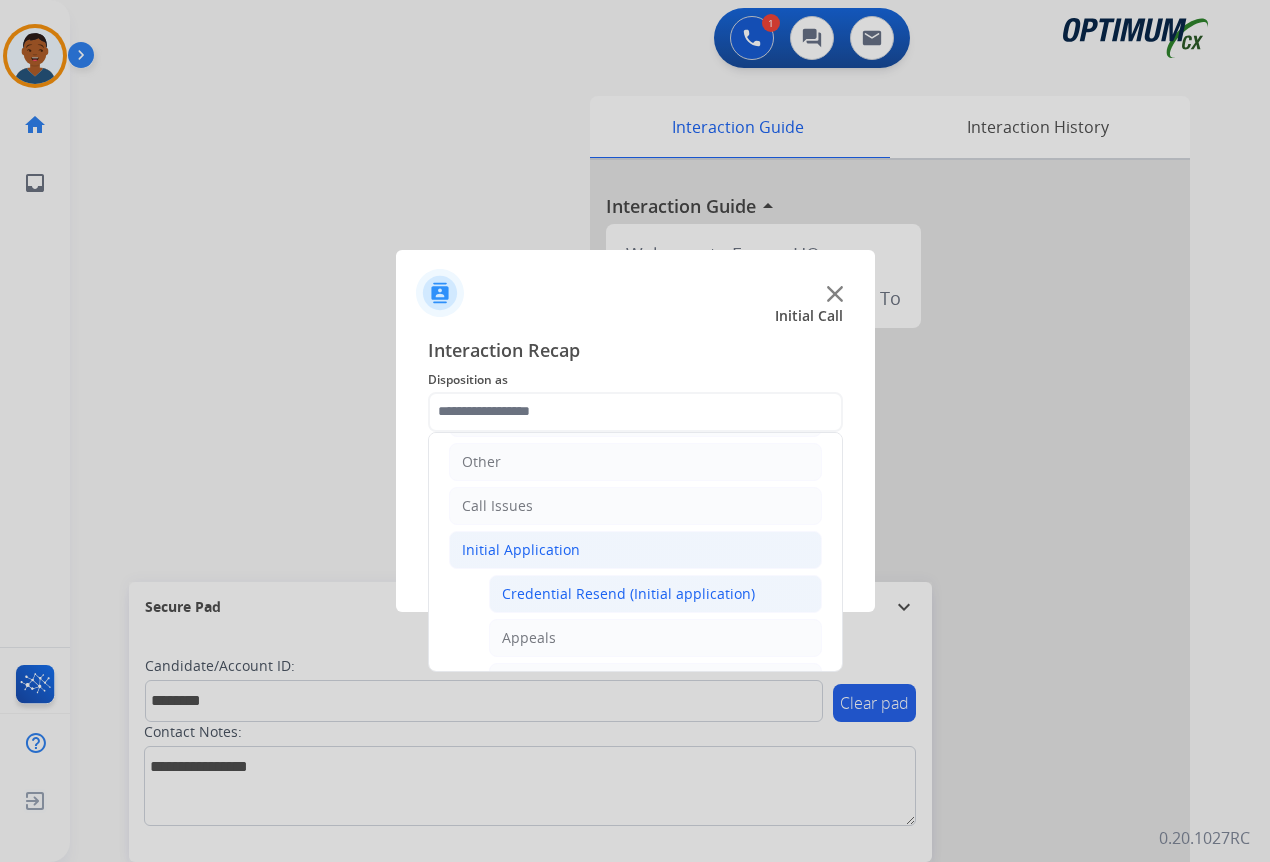 click on "Credential Resend (Initial application)" 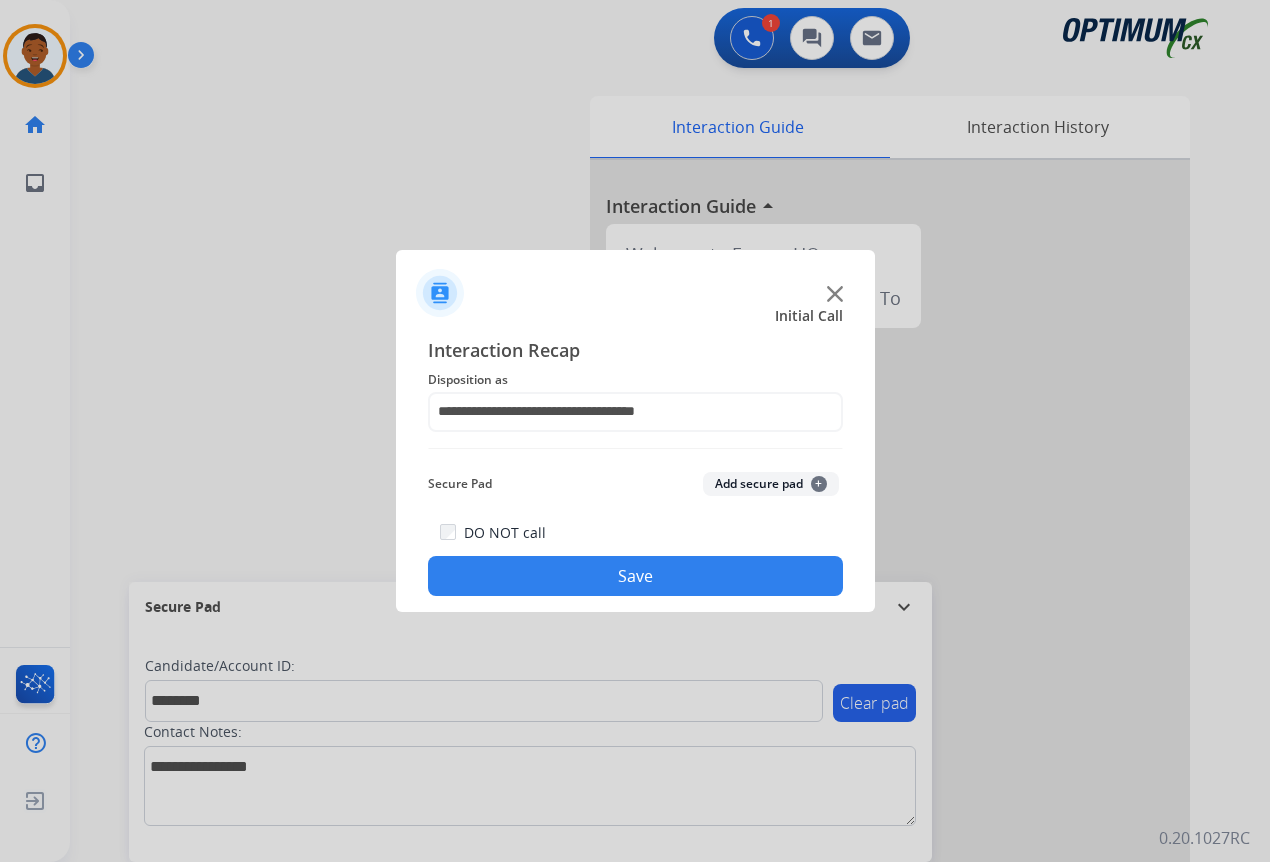 click on "Add secure pad  +" 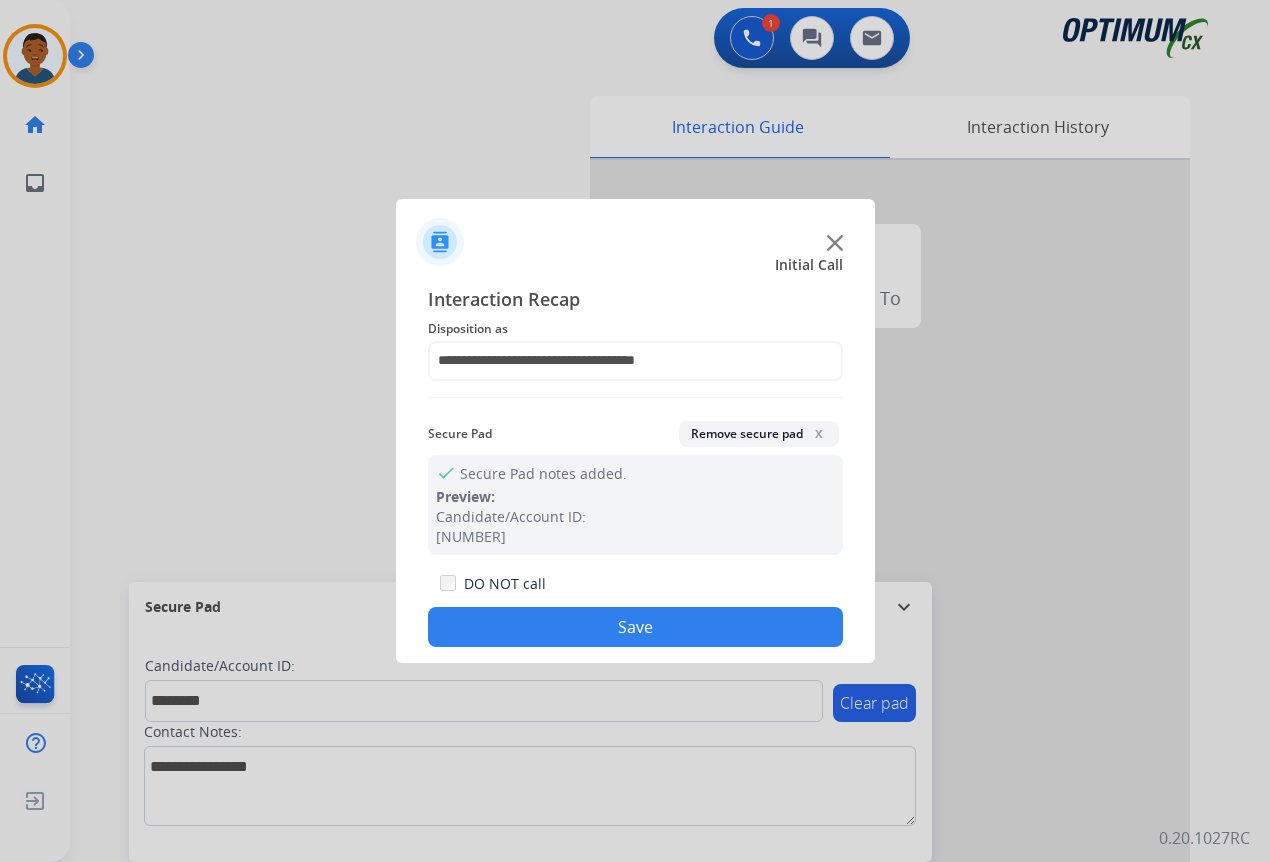 drag, startPoint x: 686, startPoint y: 634, endPoint x: 1209, endPoint y: 627, distance: 523.0468 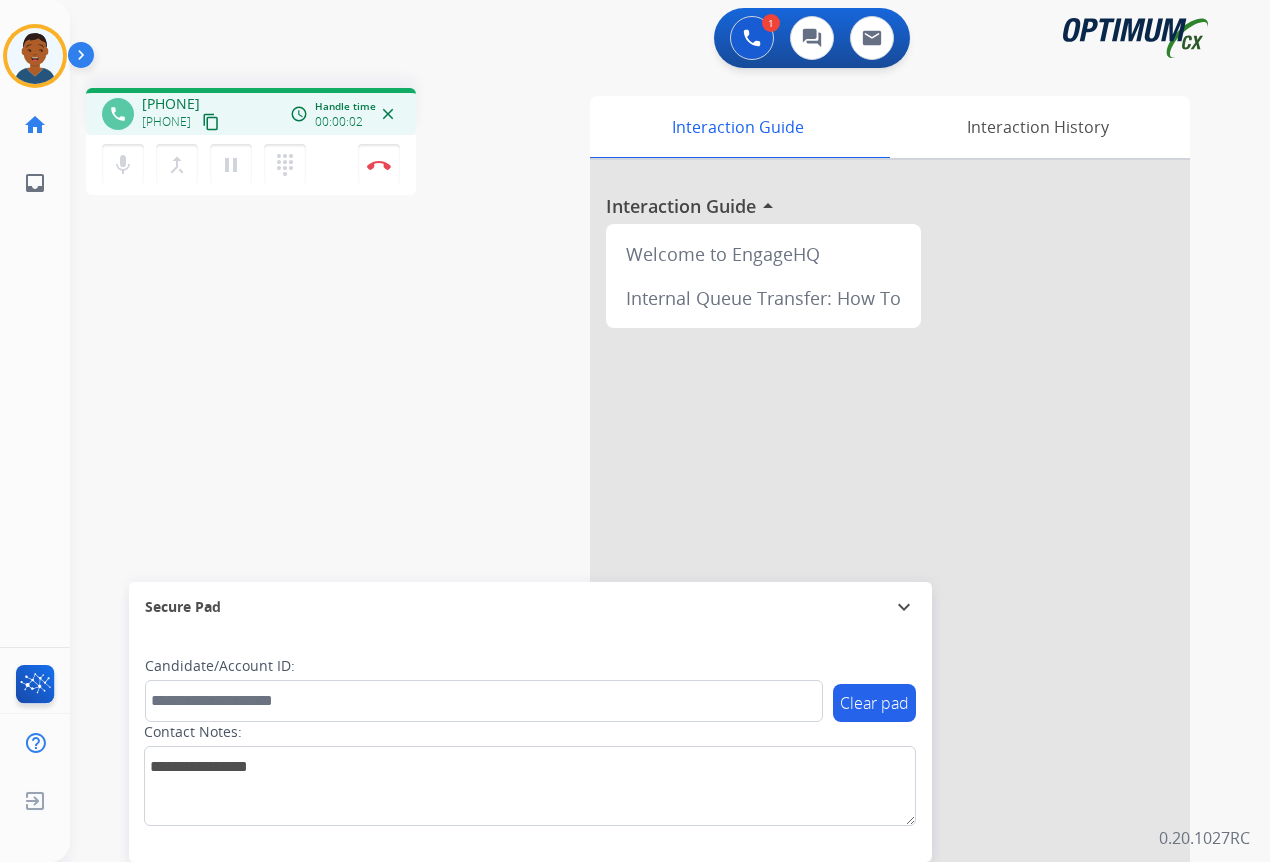 click on "content_copy" at bounding box center [211, 122] 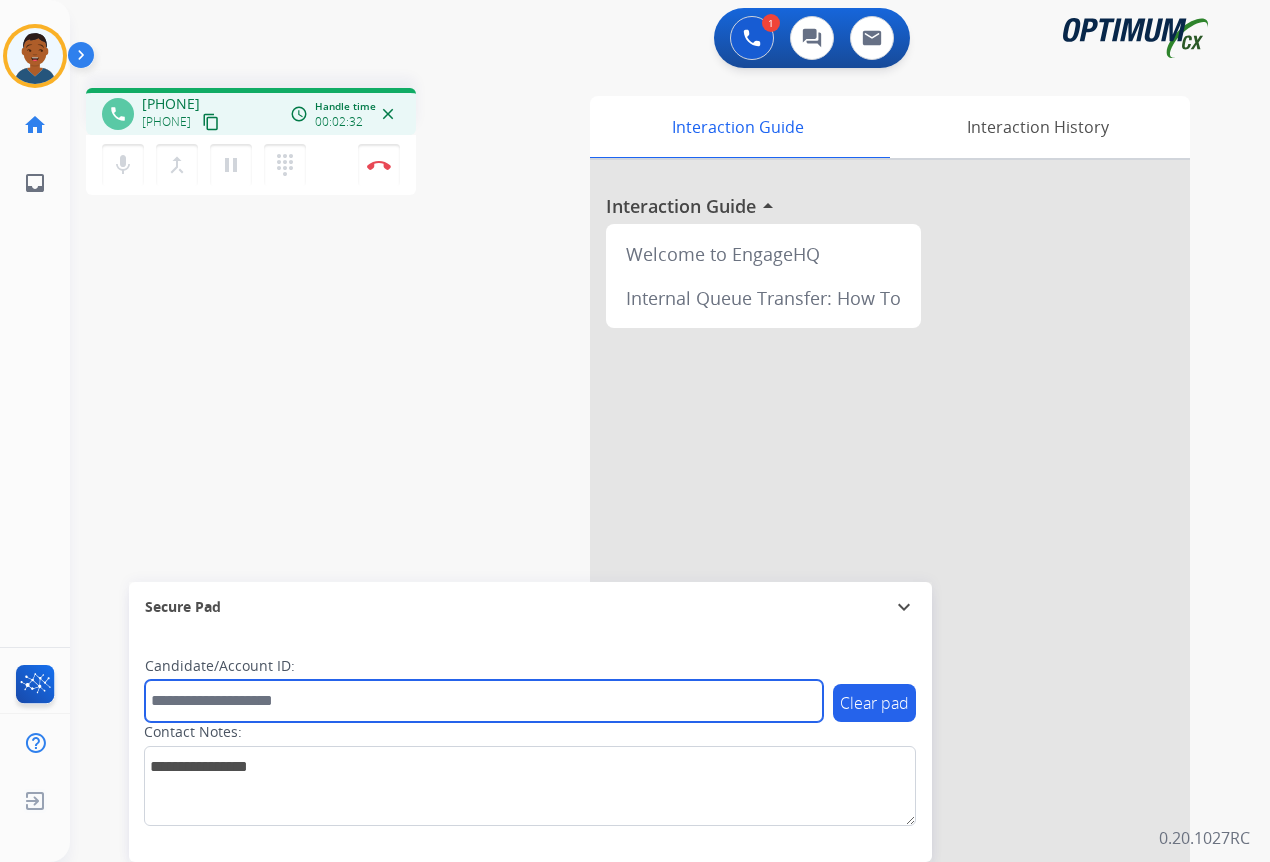 click at bounding box center [484, 701] 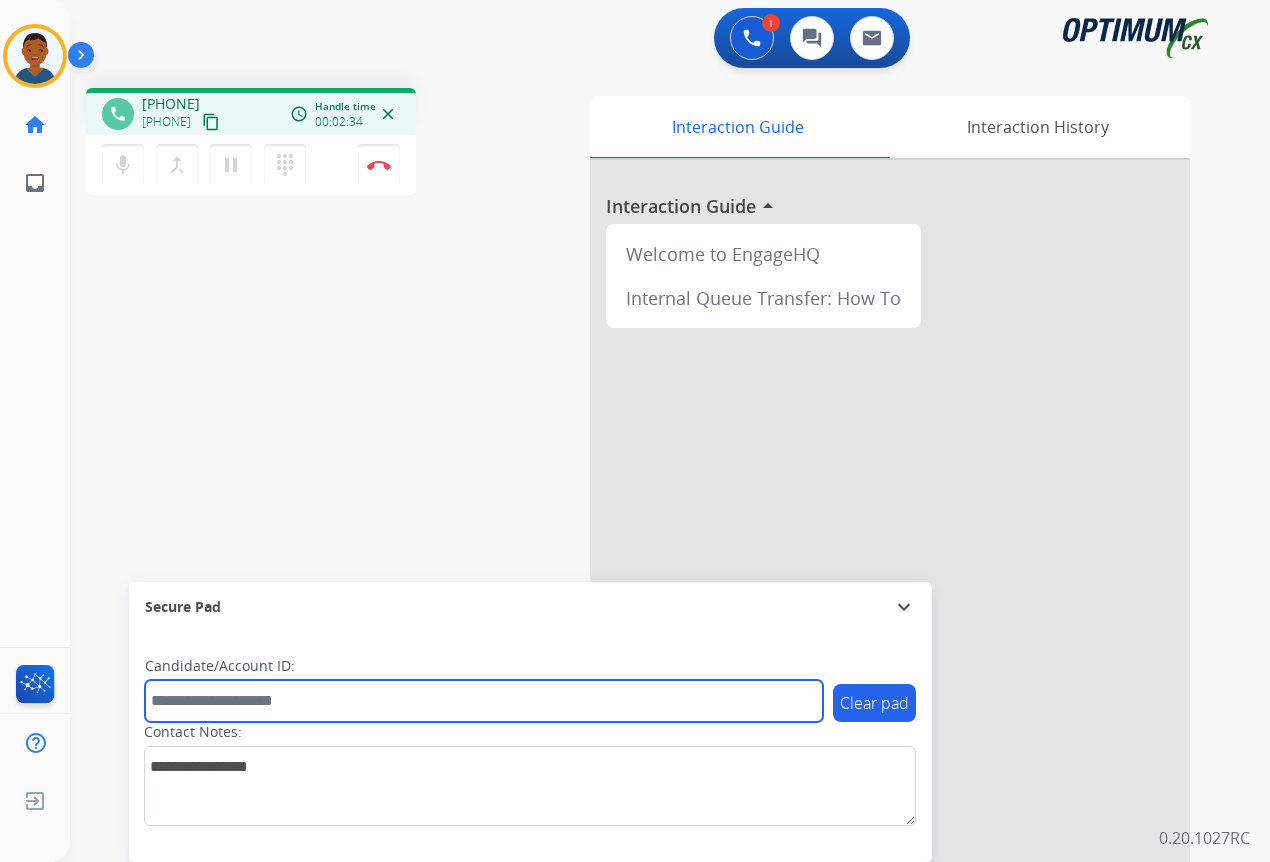 paste on "*******" 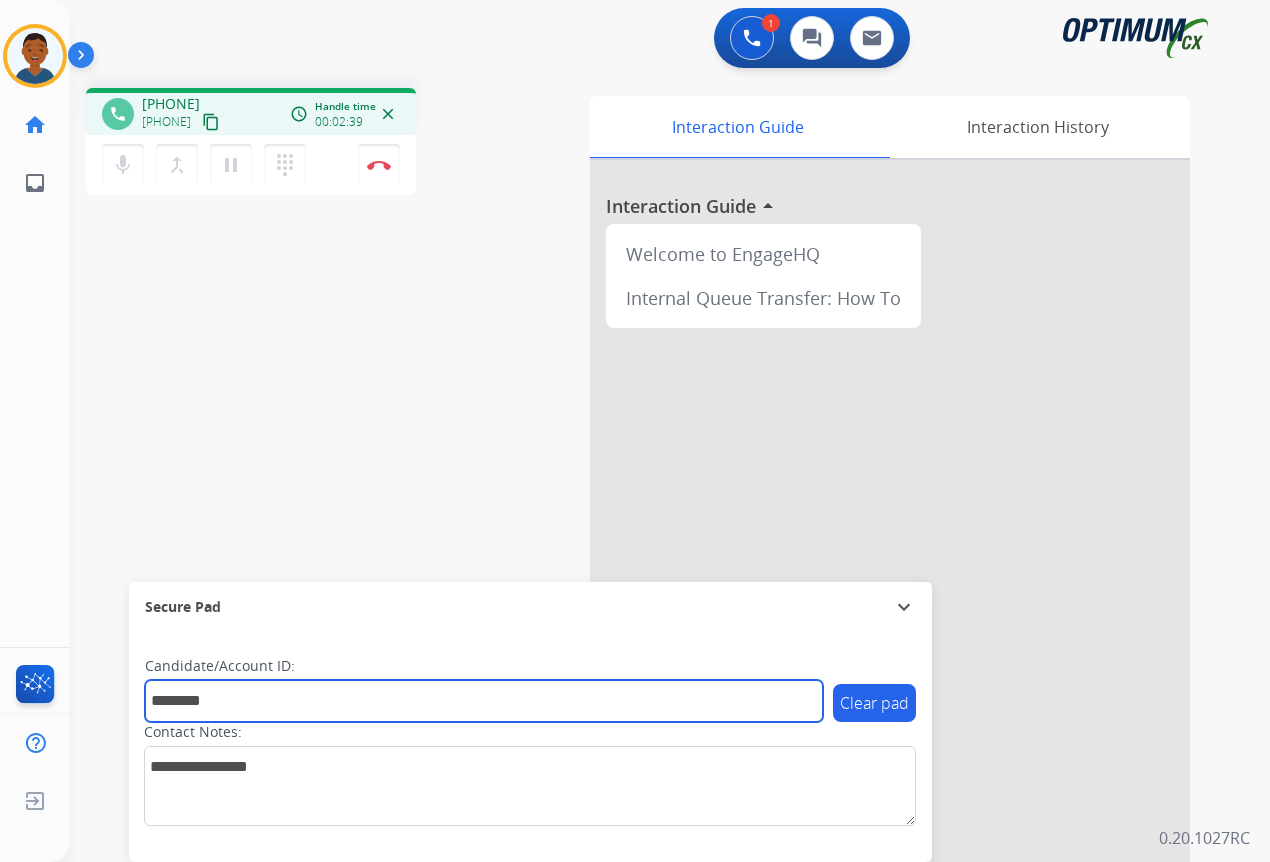 type on "*******" 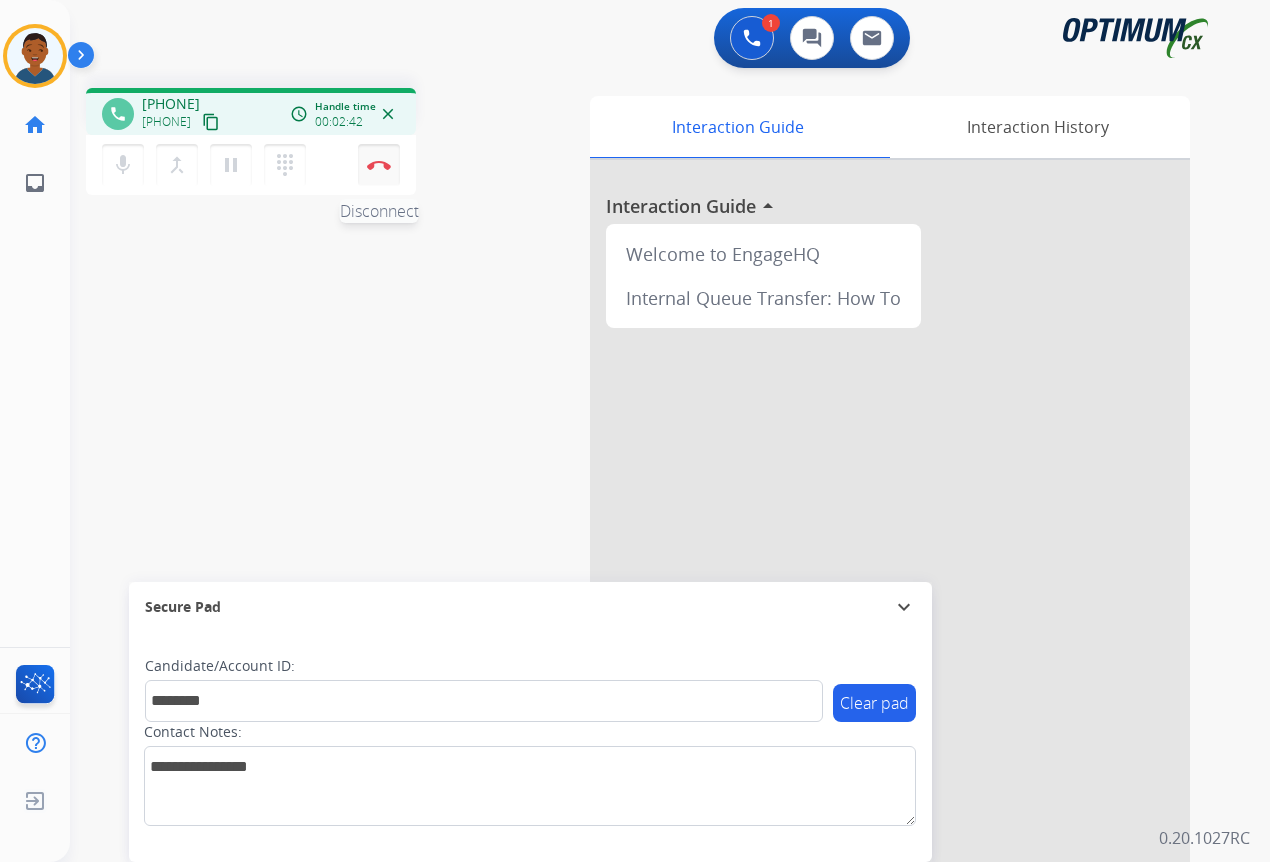 click on "Disconnect" at bounding box center (379, 165) 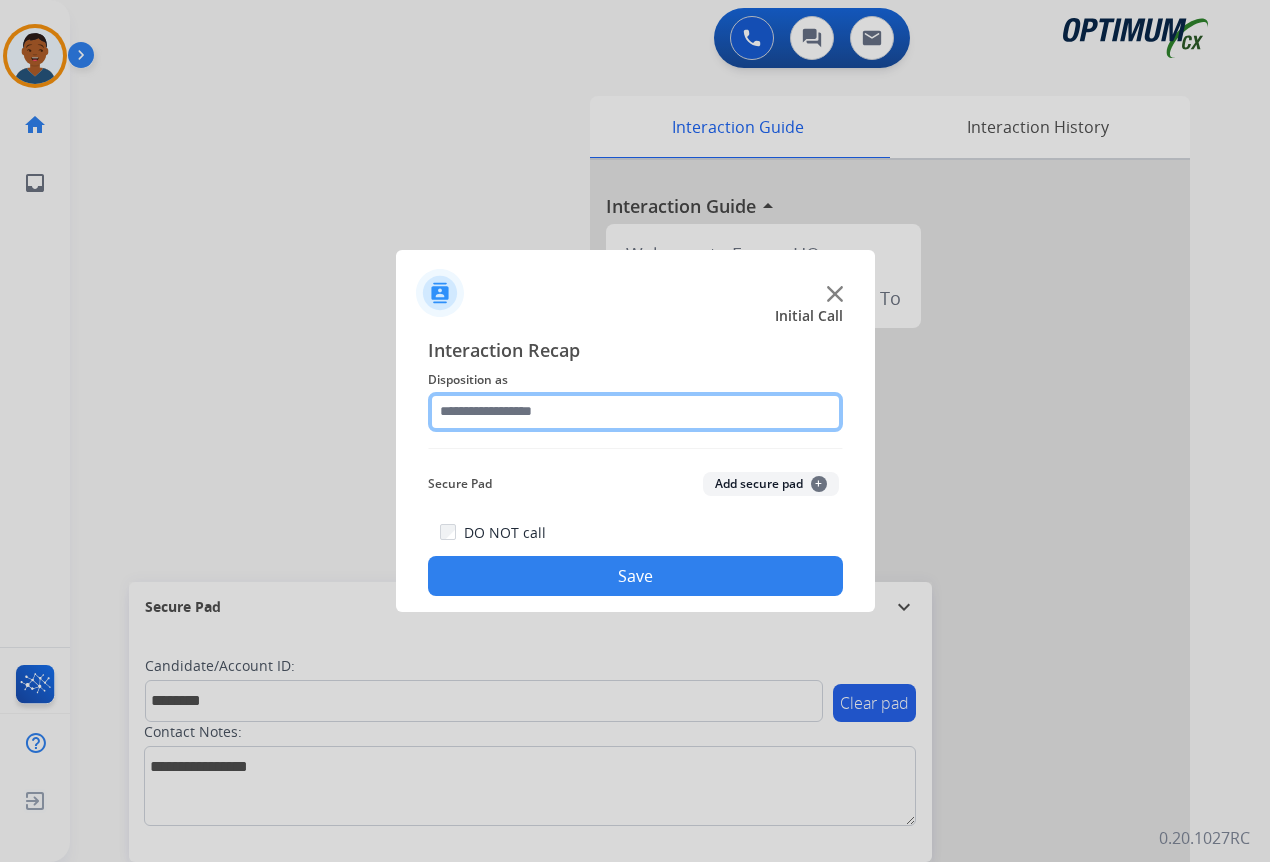 click 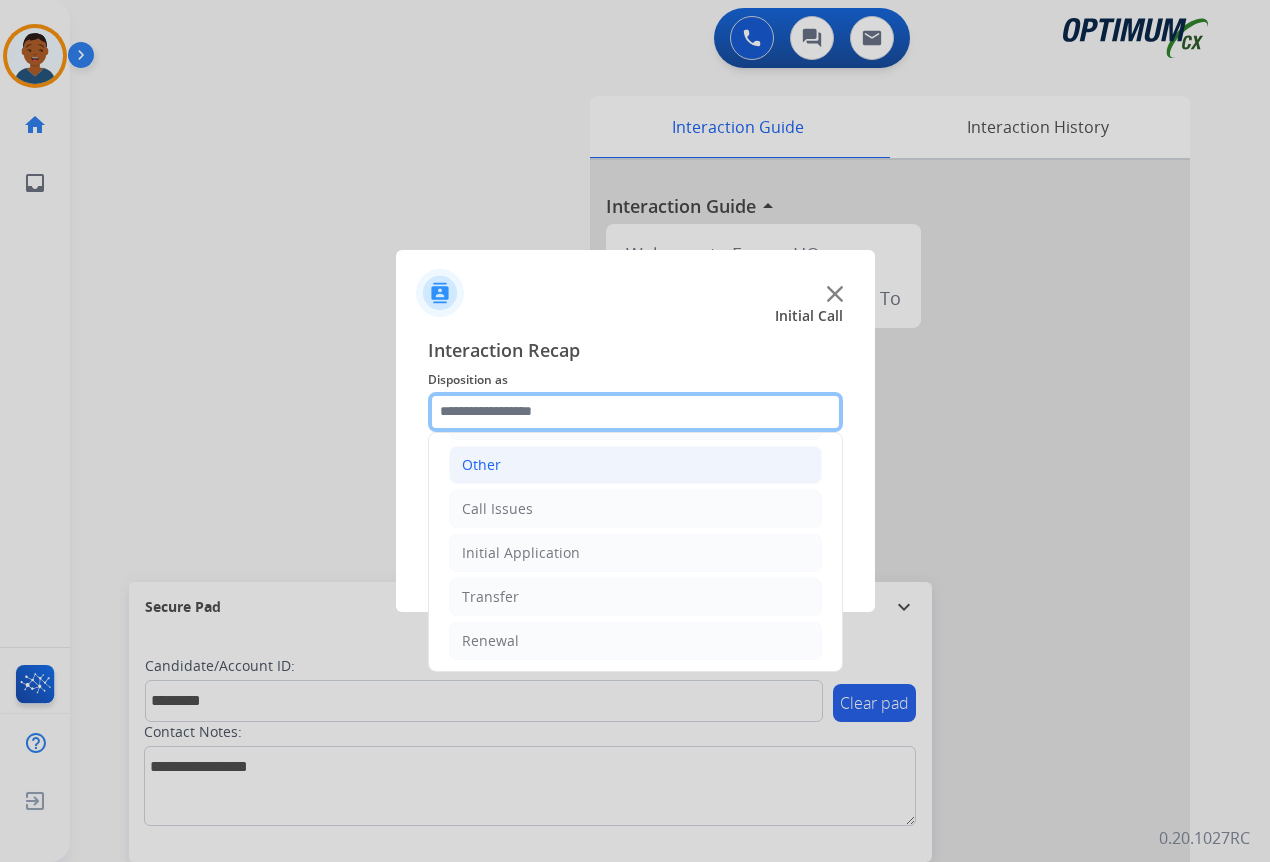 scroll, scrollTop: 136, scrollLeft: 0, axis: vertical 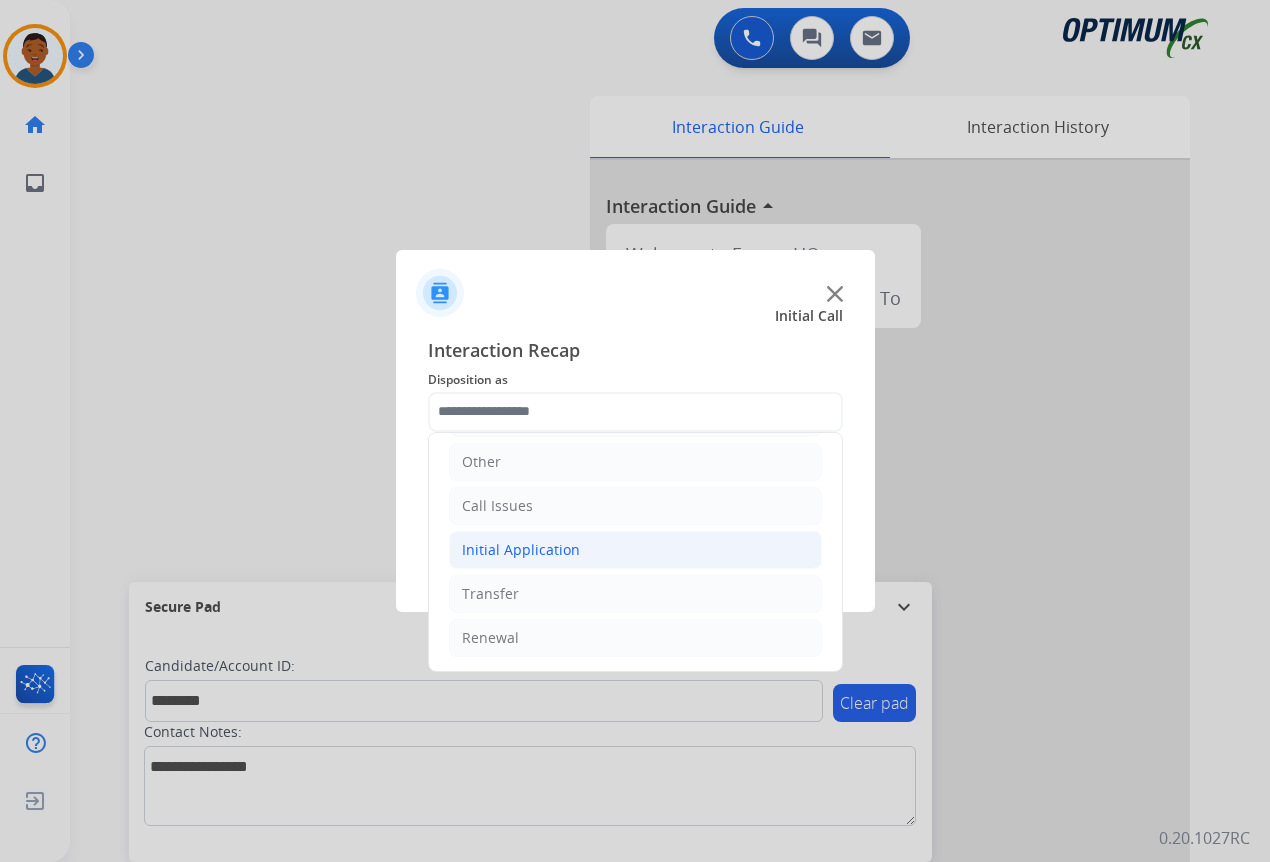 click on "Initial Application" 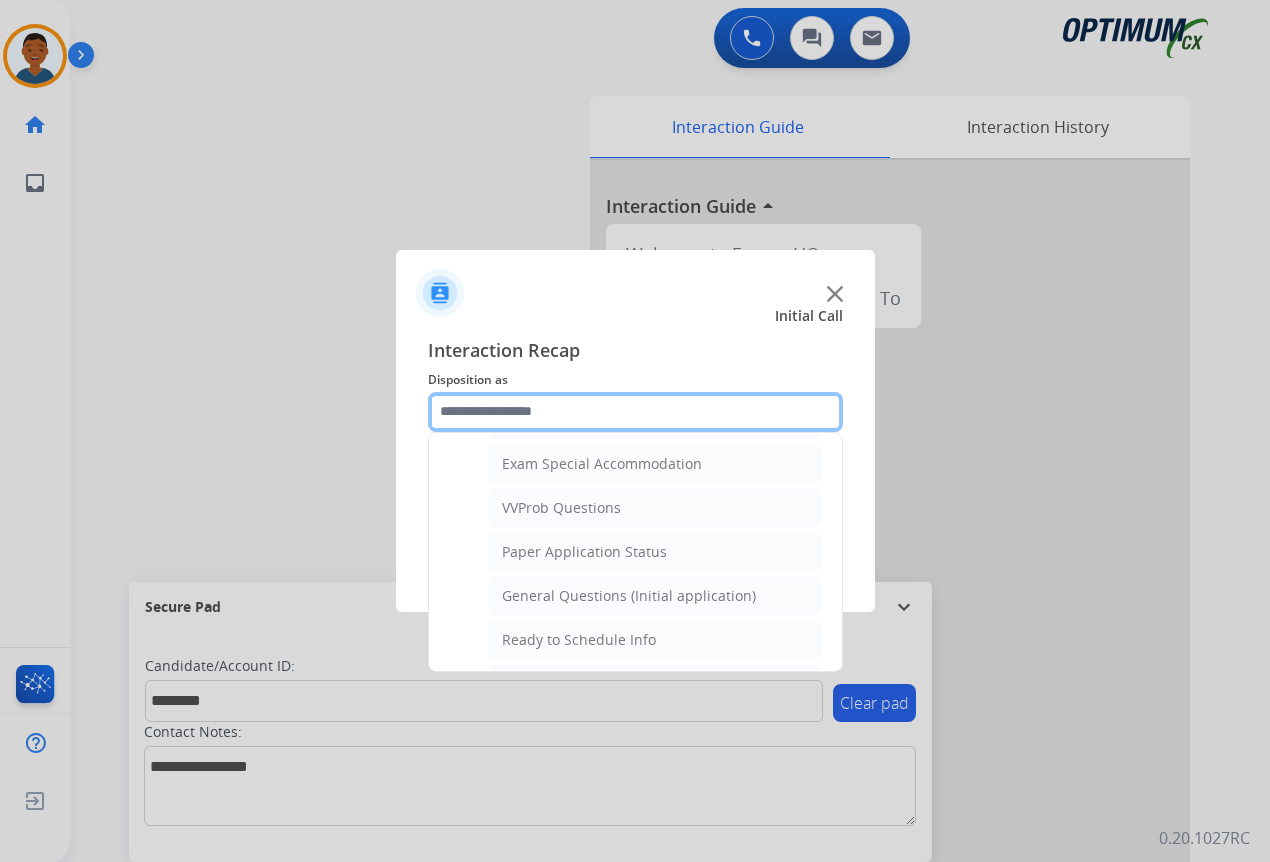 scroll, scrollTop: 1036, scrollLeft: 0, axis: vertical 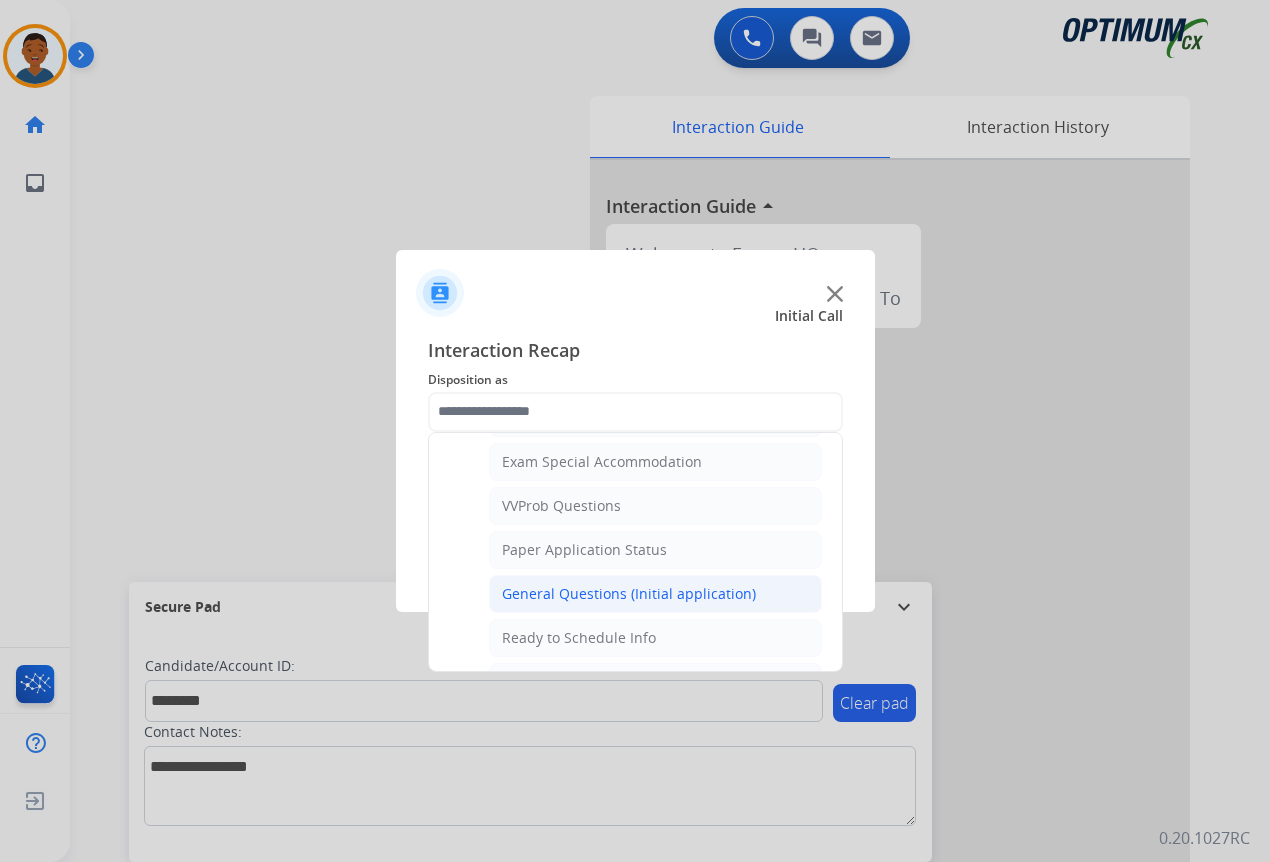 click on "General Questions (Initial application)" 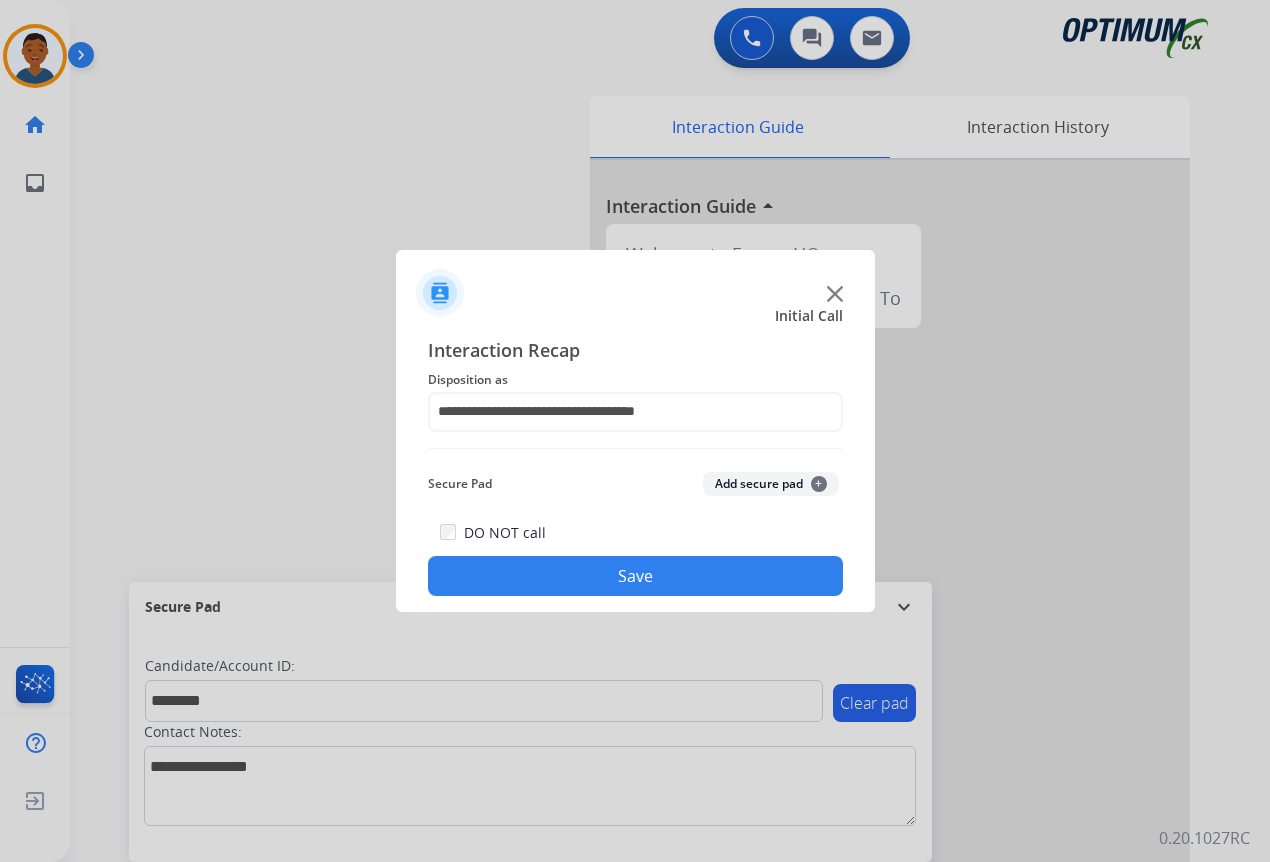 click on "Add secure pad  +" 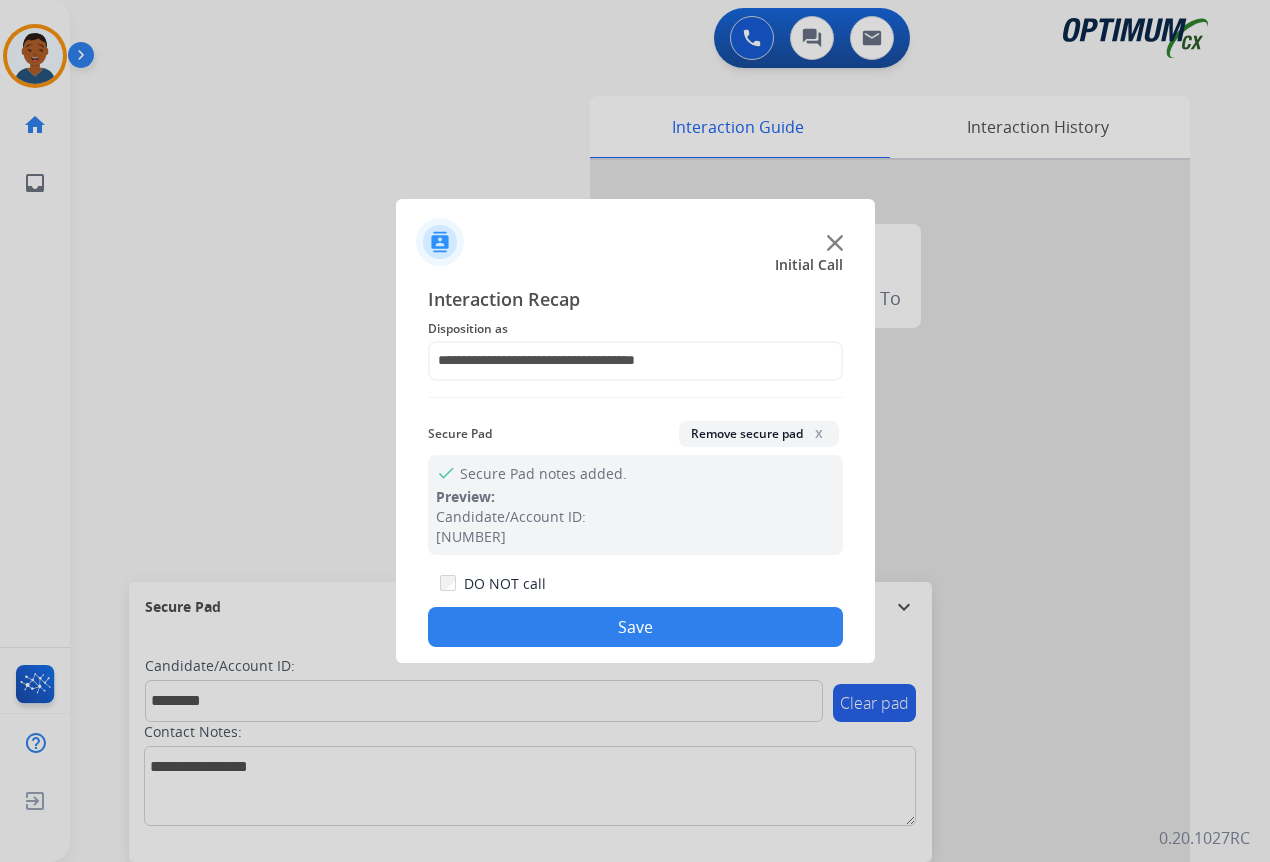 click on "Save" 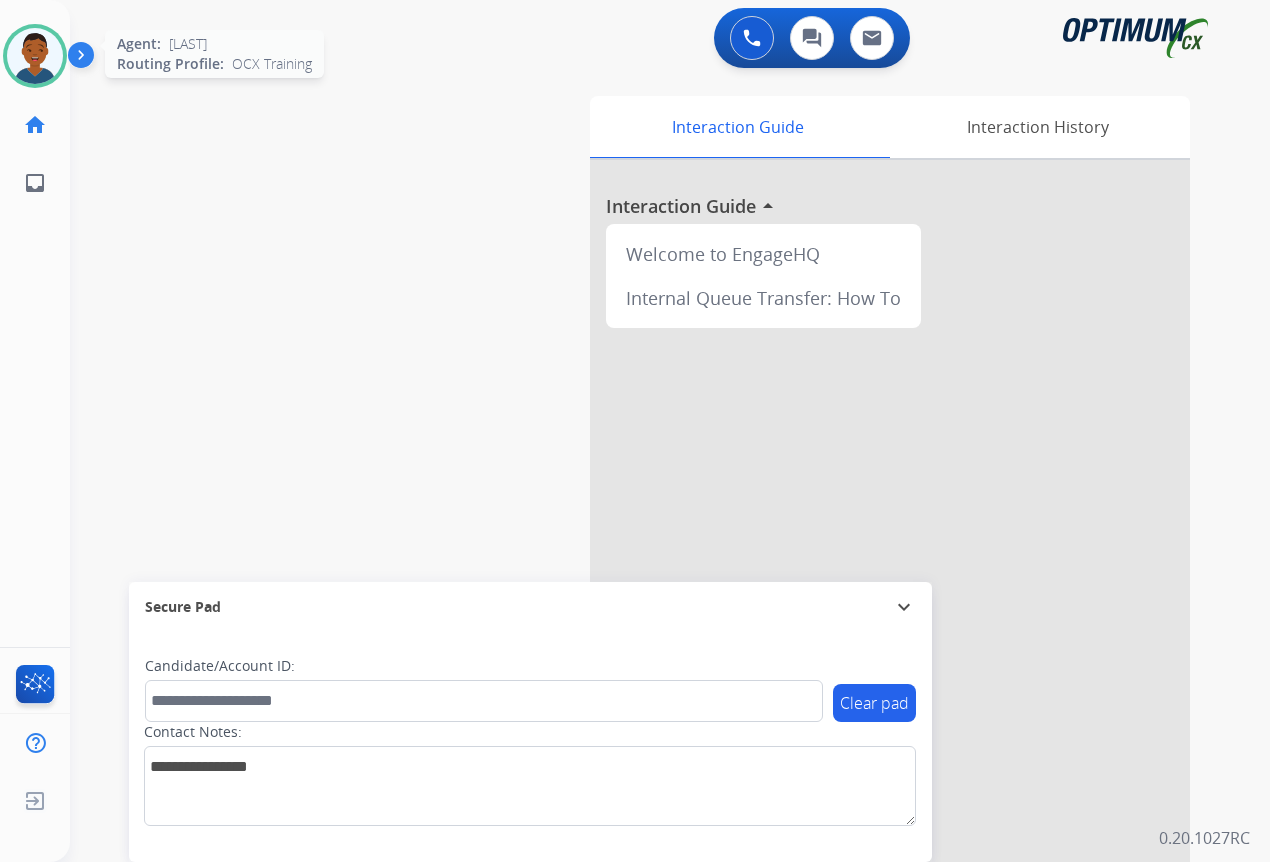 click at bounding box center [35, 56] 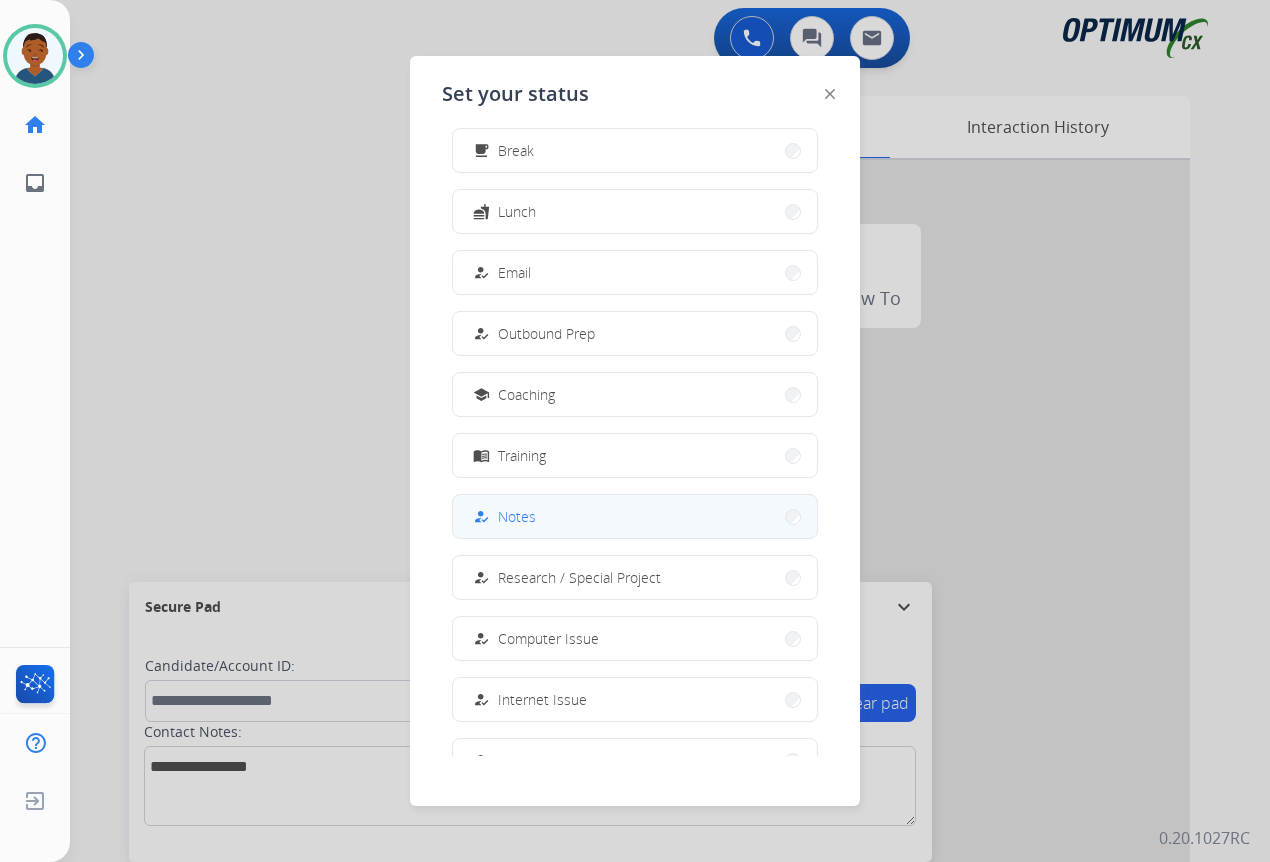 scroll, scrollTop: 189, scrollLeft: 0, axis: vertical 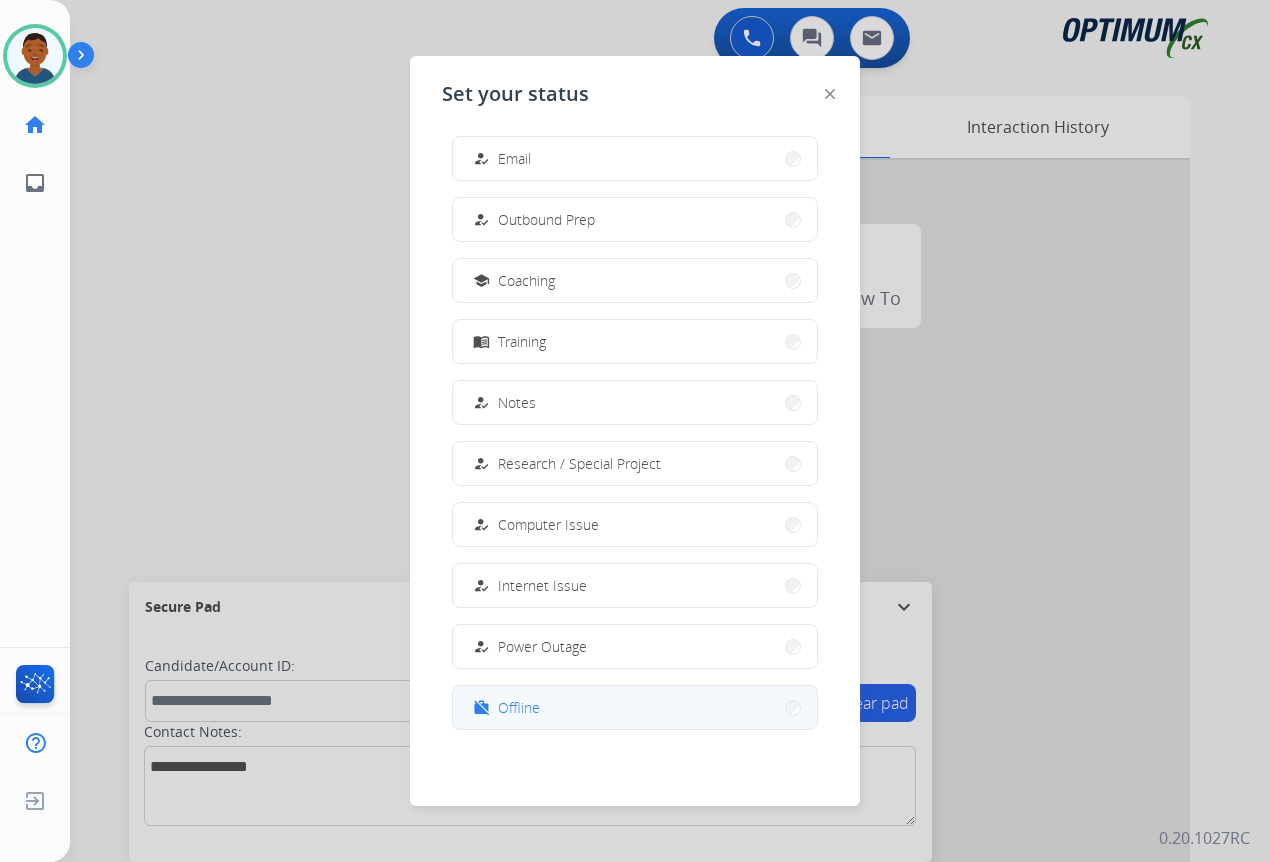 click on "Offline" at bounding box center (519, 707) 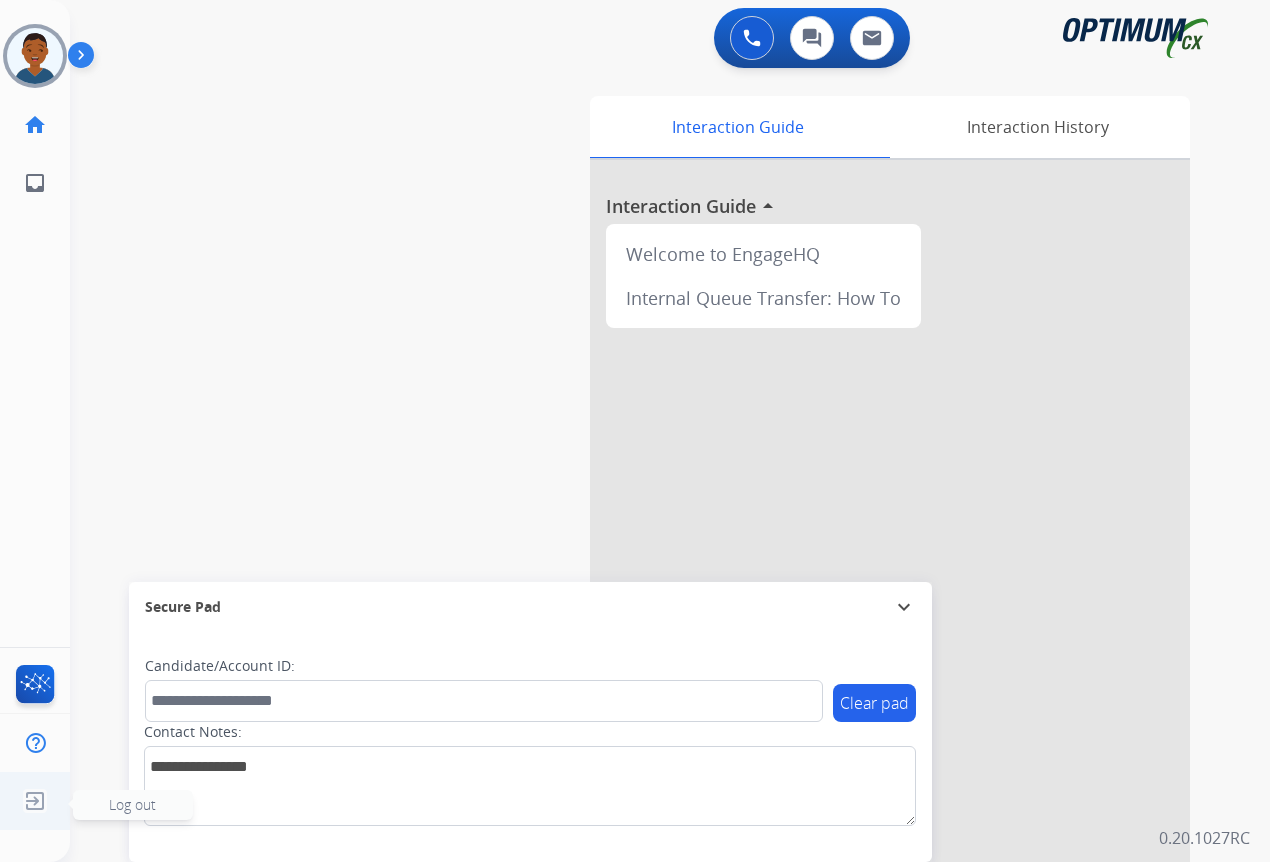 click on "Log out" 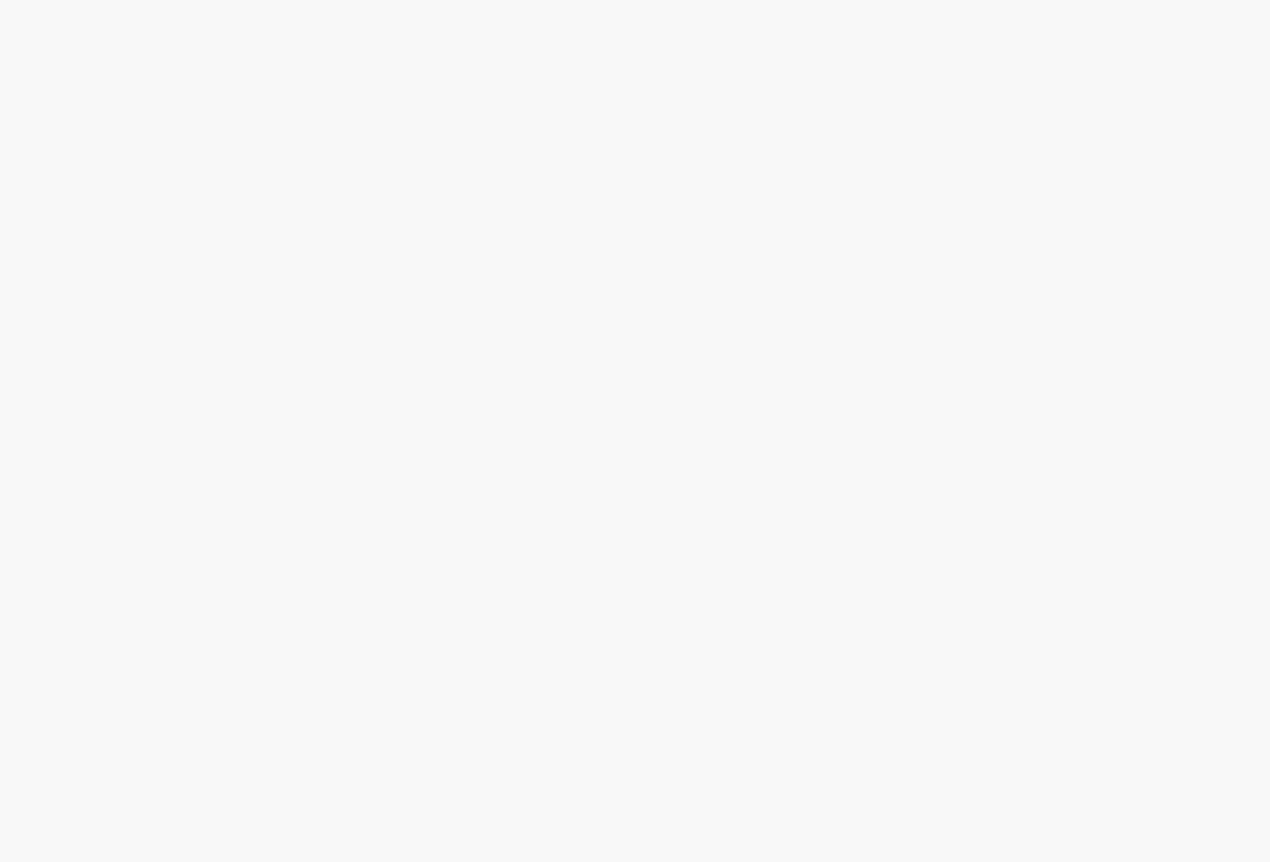 scroll, scrollTop: 0, scrollLeft: 0, axis: both 